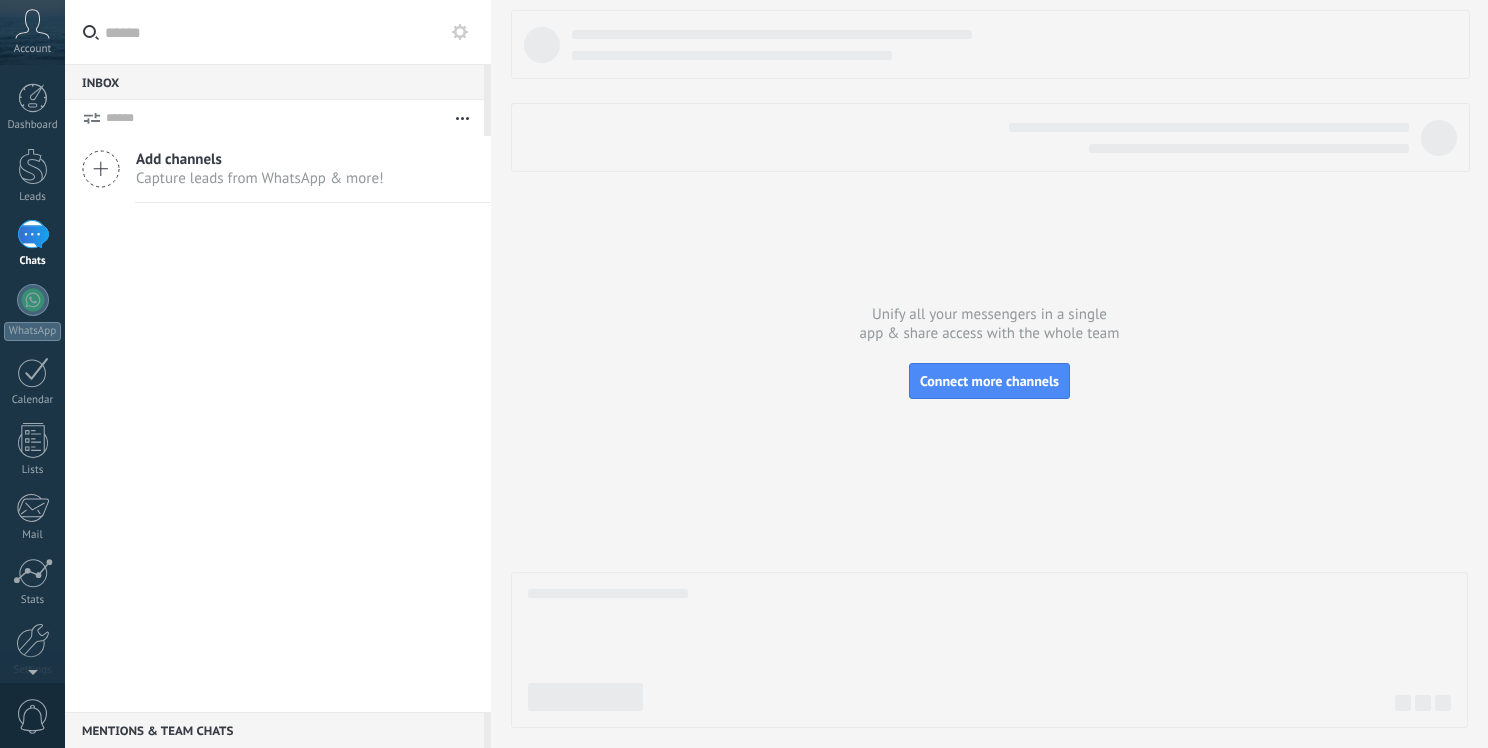 scroll, scrollTop: 0, scrollLeft: 0, axis: both 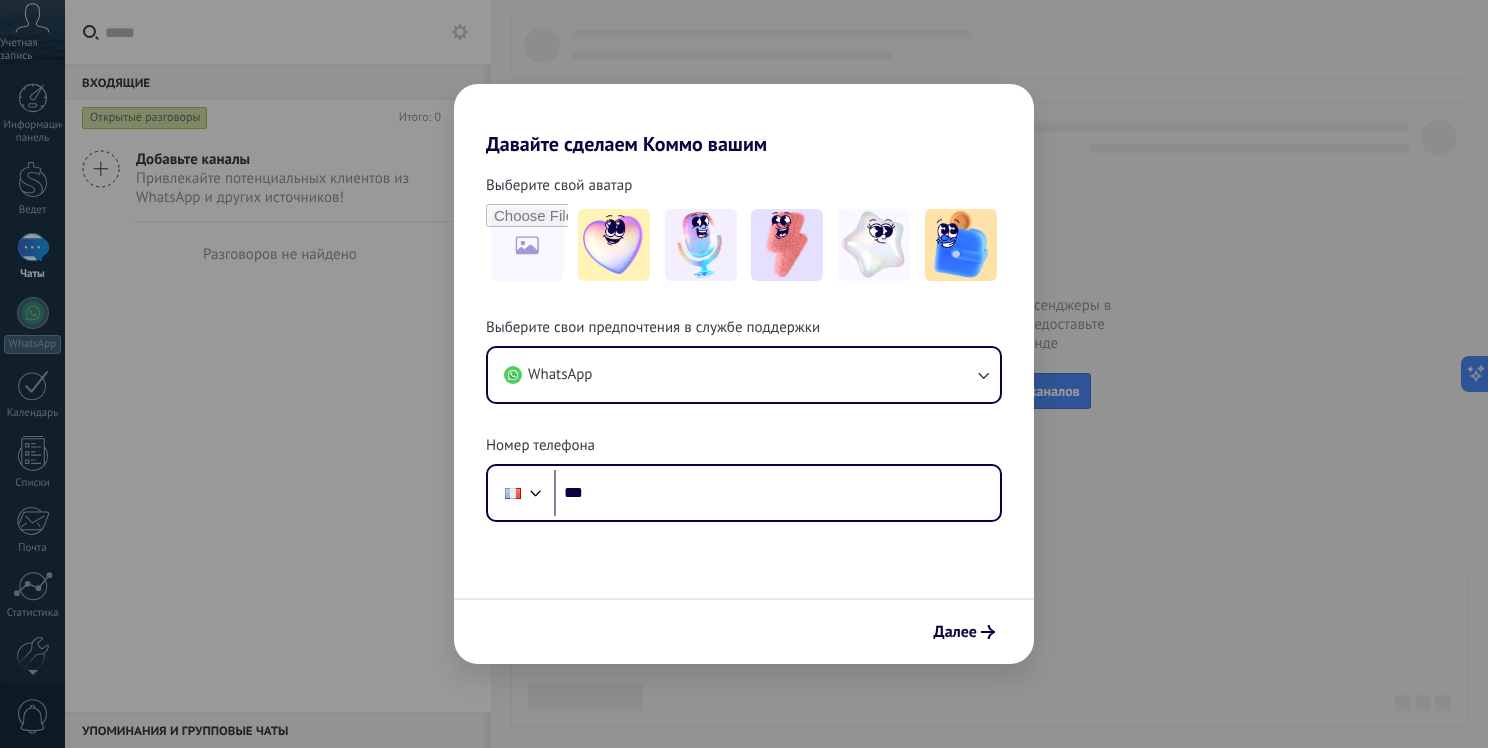 click on "Давайте сделаем Коммо вашим Выберите свой аватар Выберите свои предпочтения в службе поддержки WhatsApp Номер телефона Phone *** Далее" at bounding box center [744, 374] 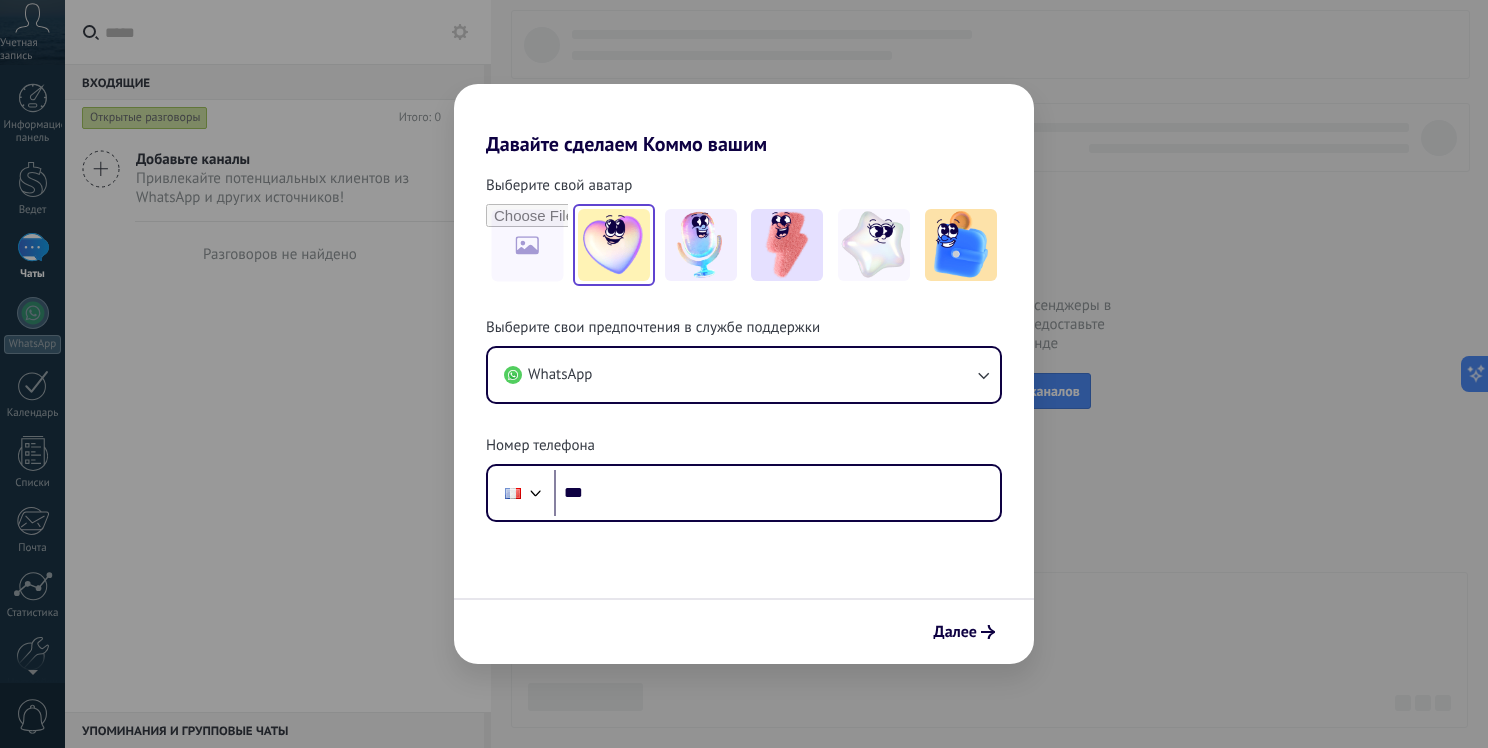 click at bounding box center (614, 245) 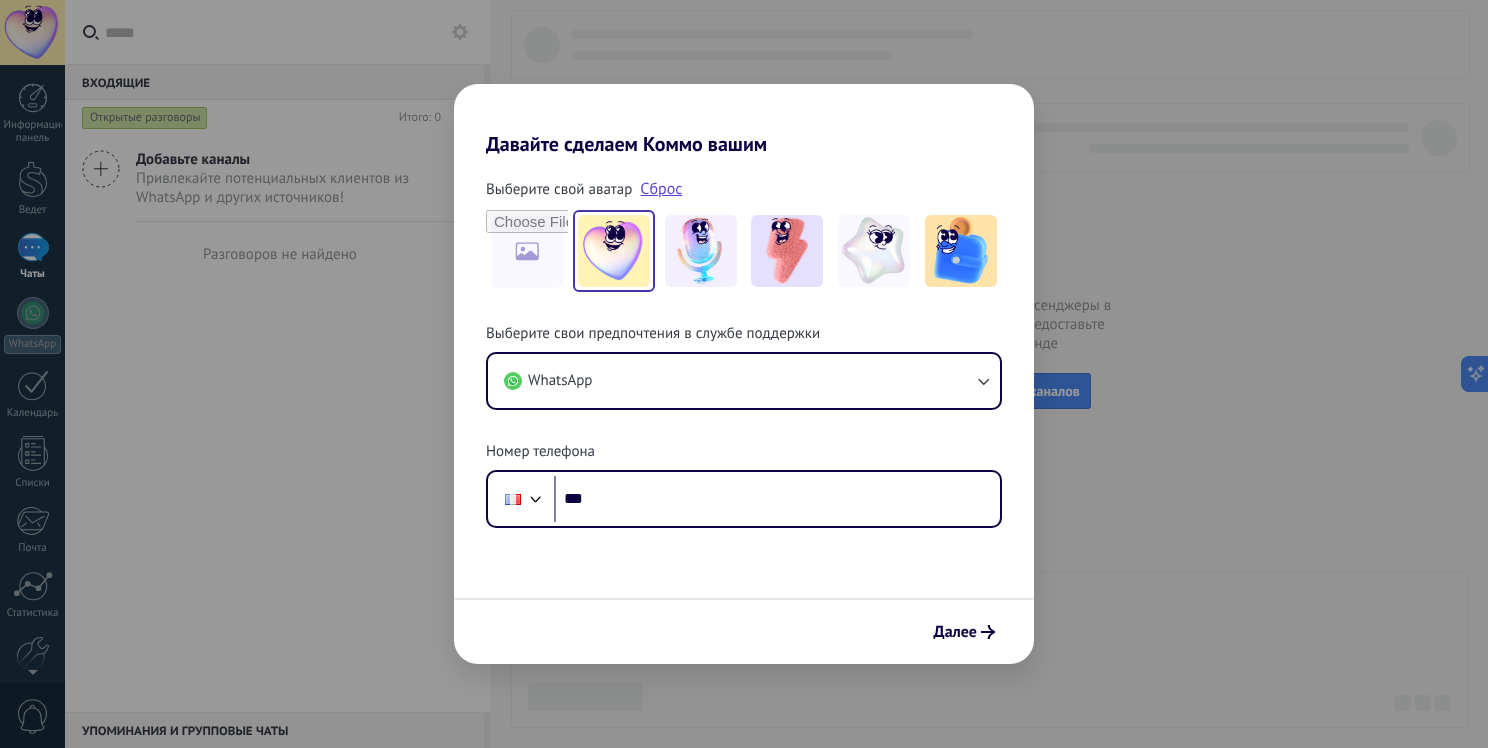 click on "Давайте сделаем Коммо вашим Выберите свой аватар [PERSON_NAME] Выберите свои предпочтения в службе поддержки WhatsApp Номер телефона Phone *** Далее" at bounding box center [744, 374] 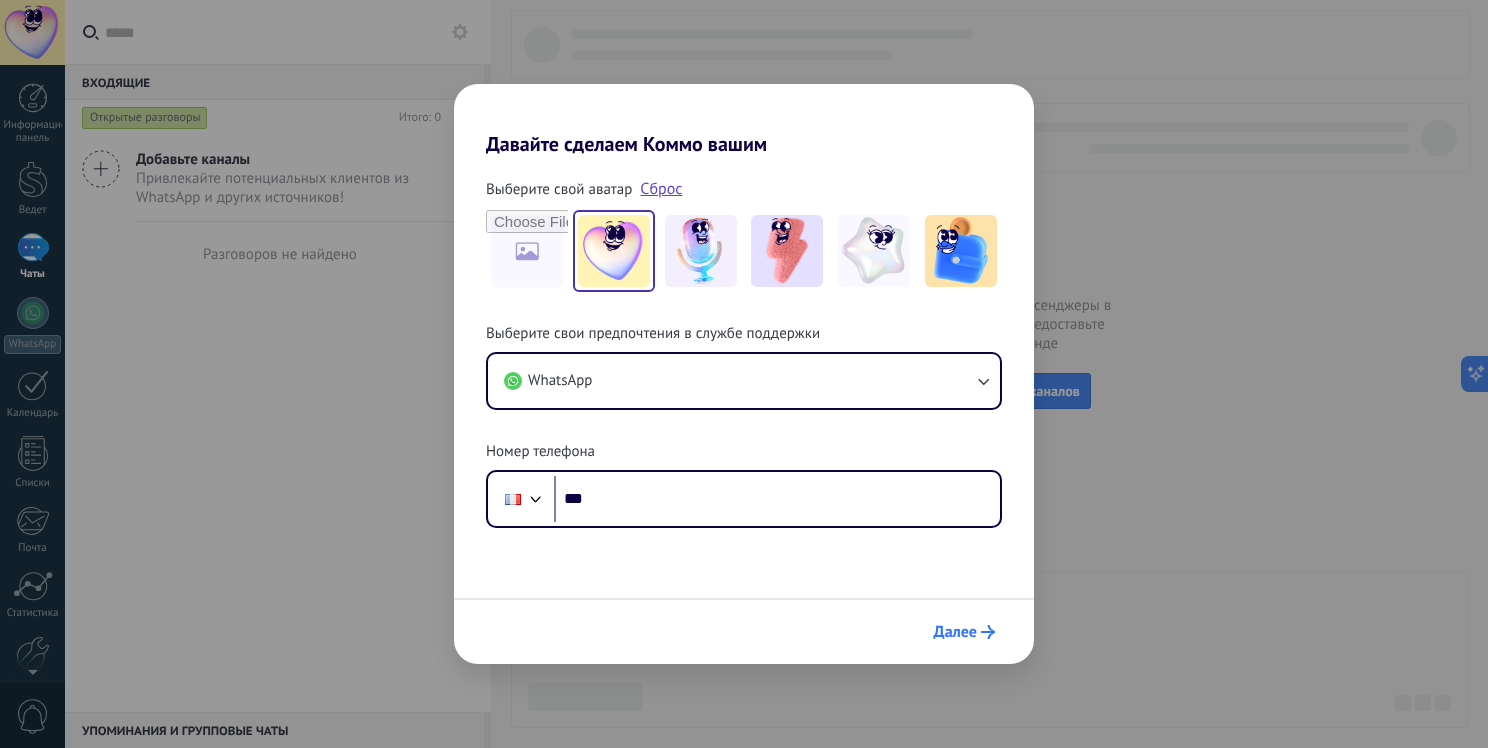 click on "Далее" at bounding box center [955, 632] 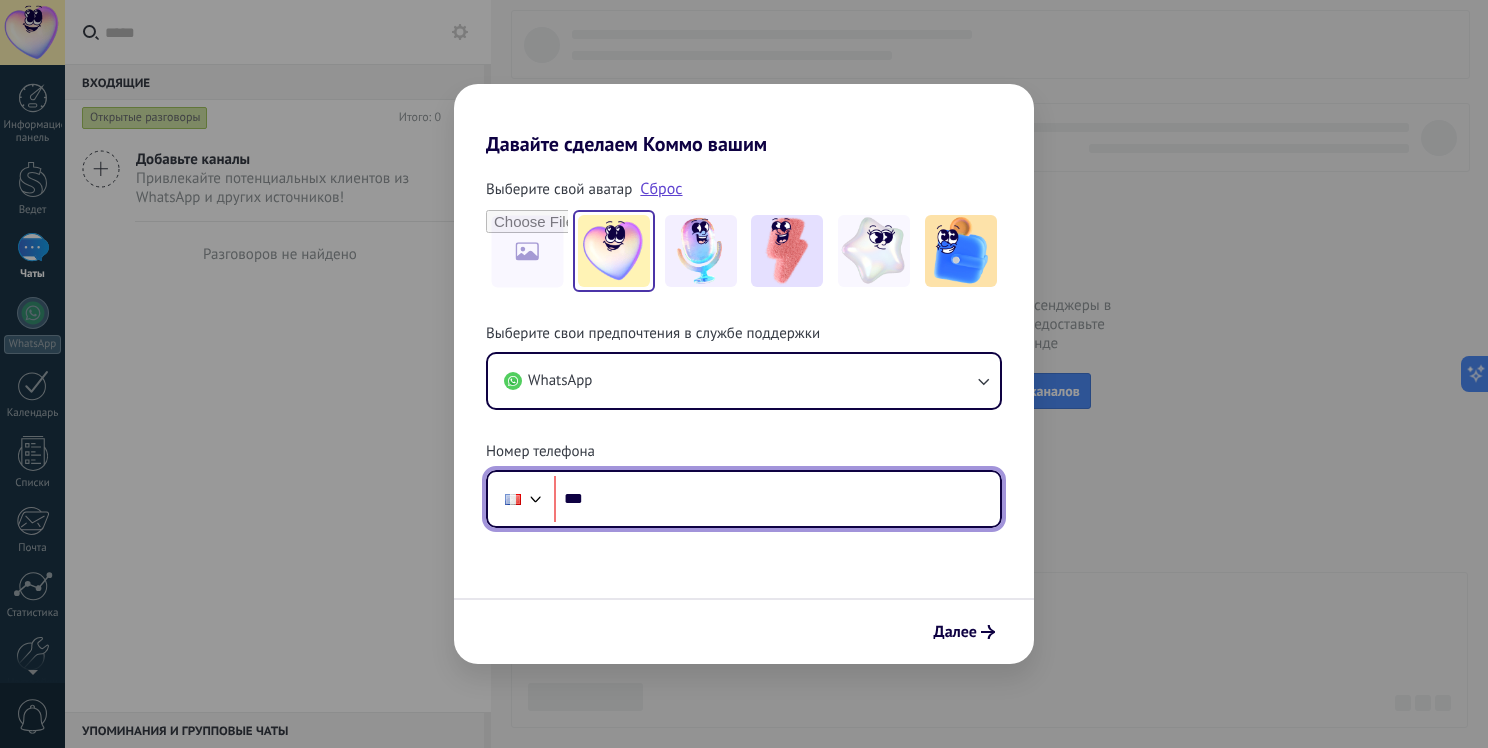 click on "***" at bounding box center [777, 499] 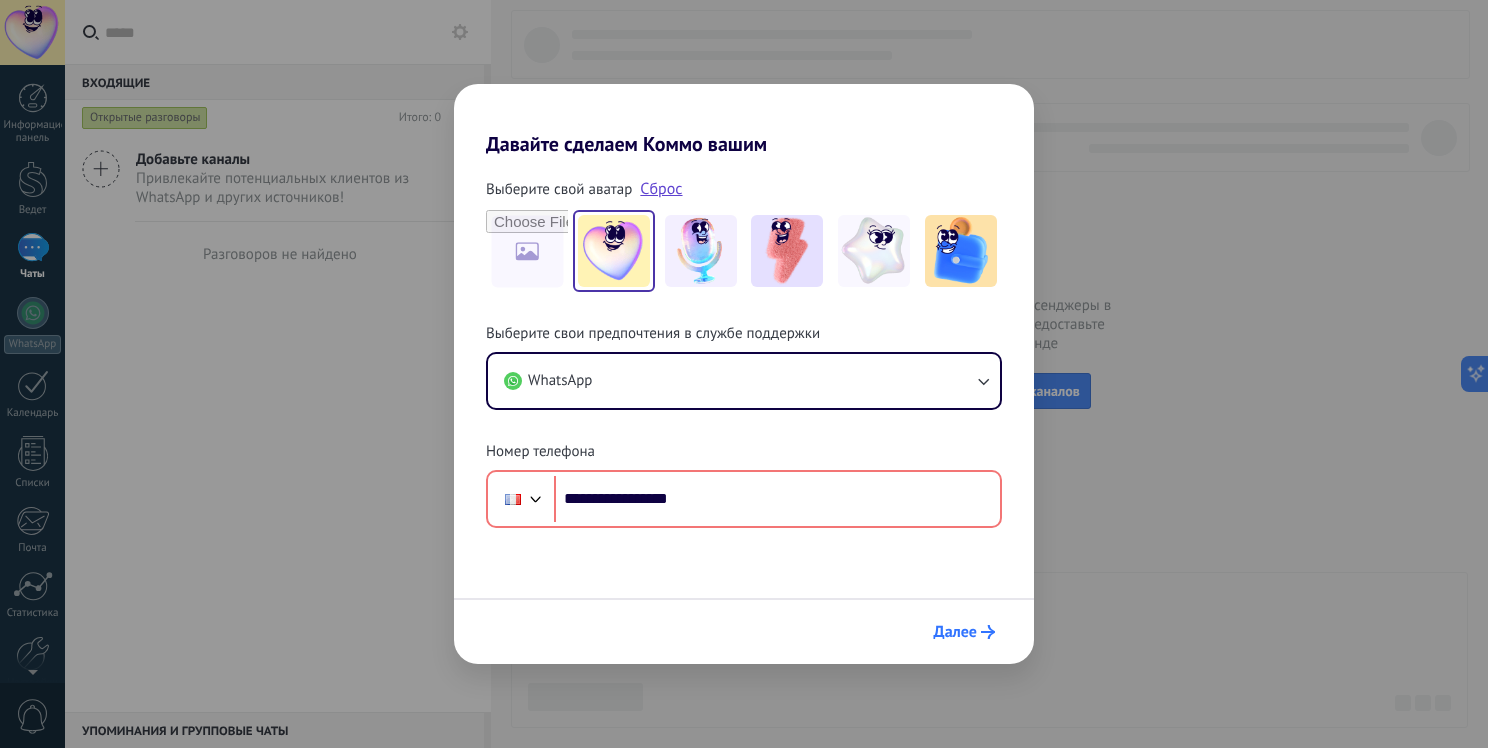 click on "Далее" at bounding box center (955, 632) 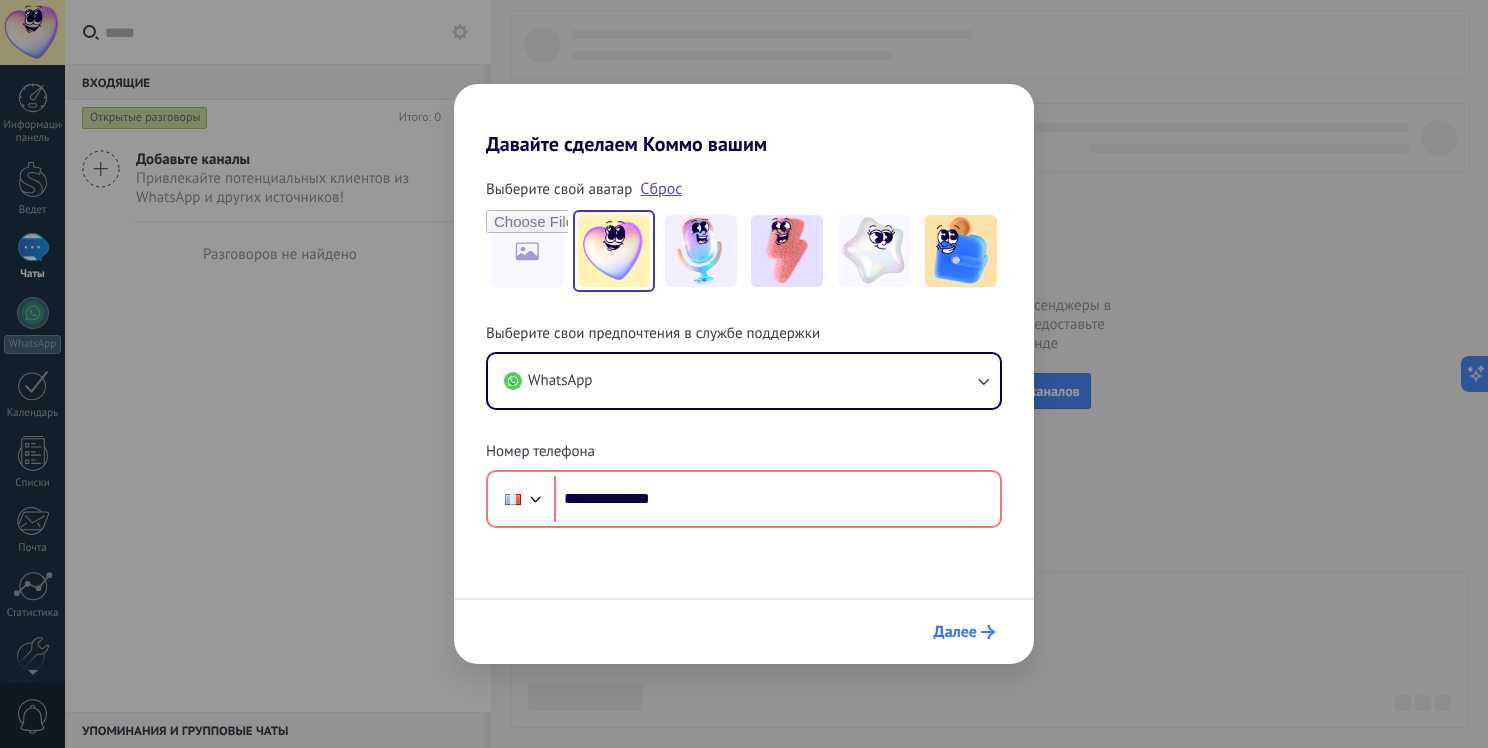 drag, startPoint x: 974, startPoint y: 649, endPoint x: 956, endPoint y: 628, distance: 27.658634 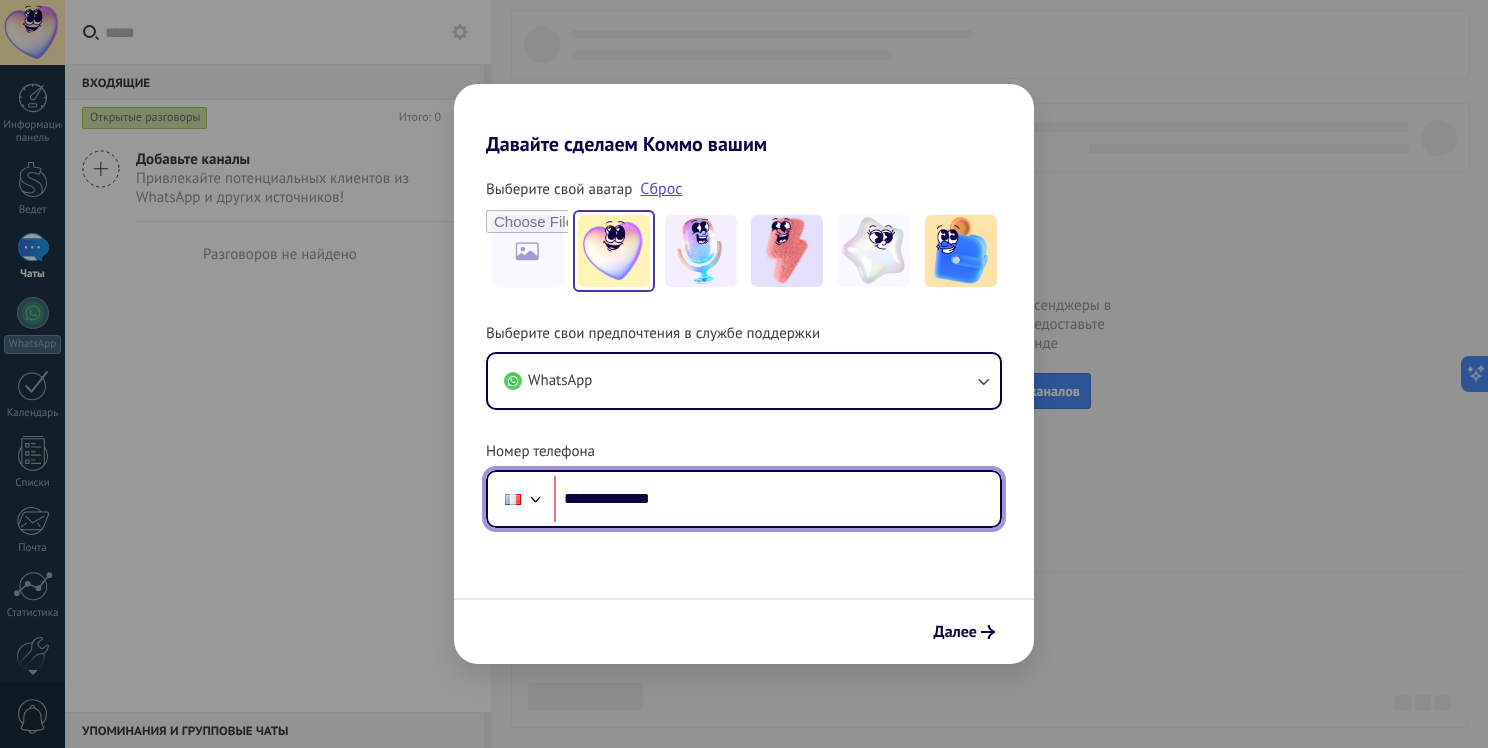 click on "**********" at bounding box center (777, 499) 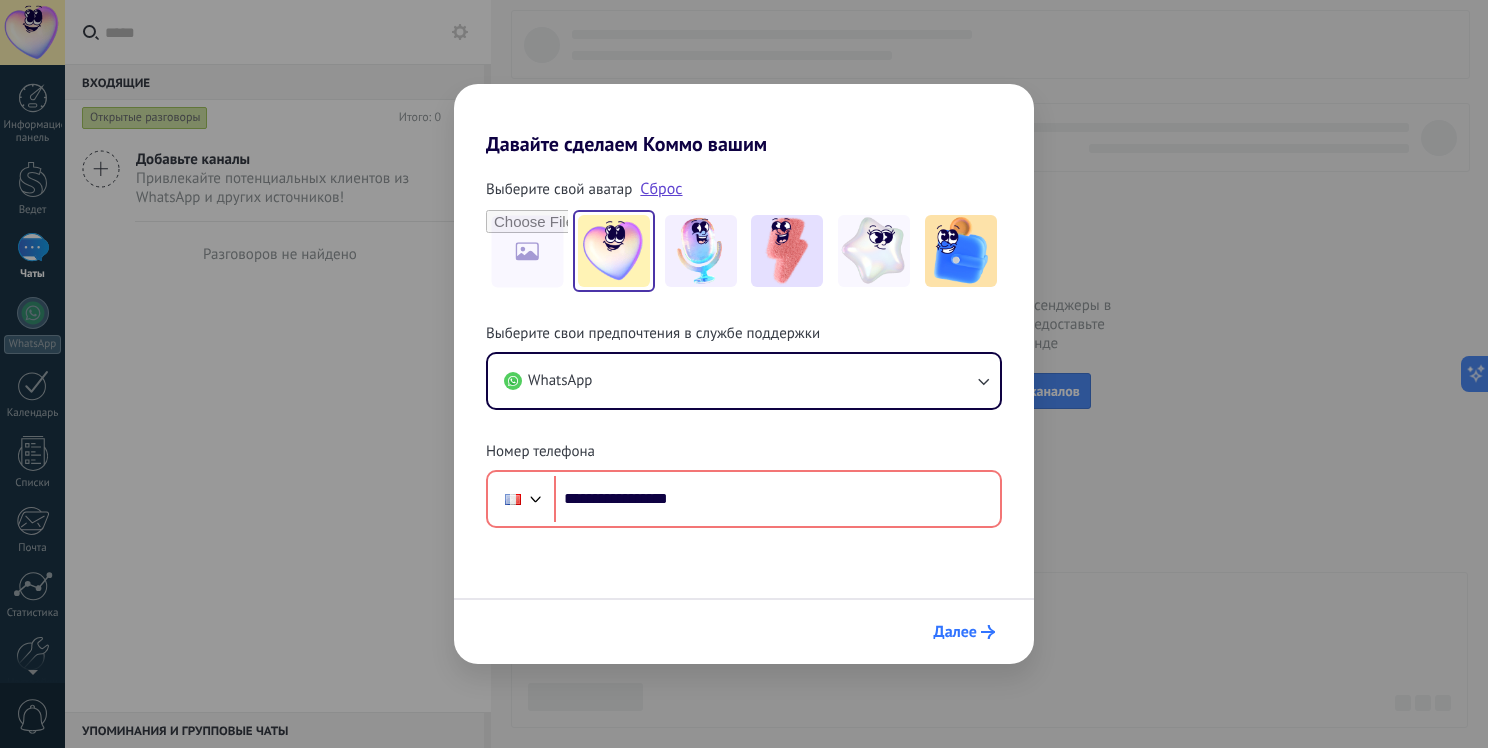 click on "Далее" at bounding box center (964, 632) 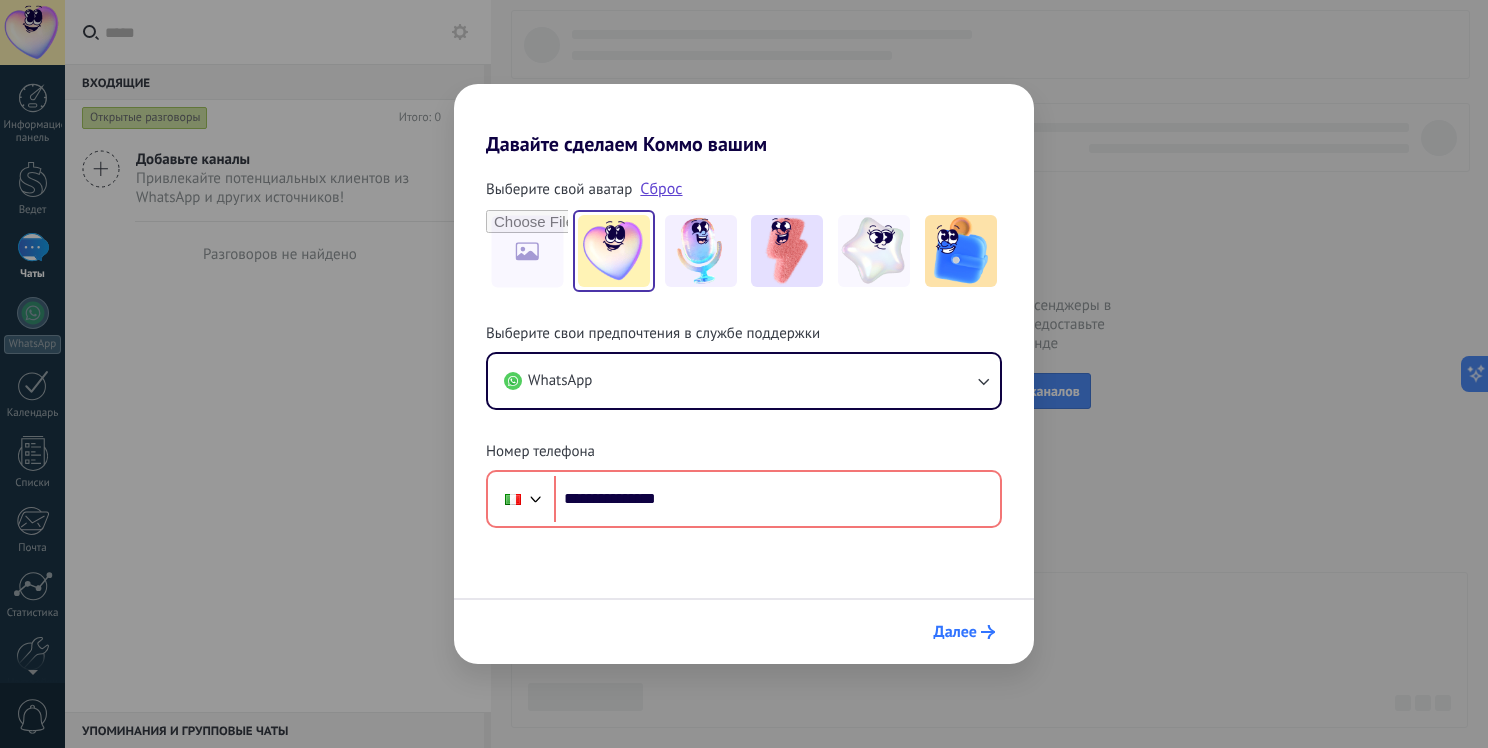 click on "Далее" at bounding box center [955, 632] 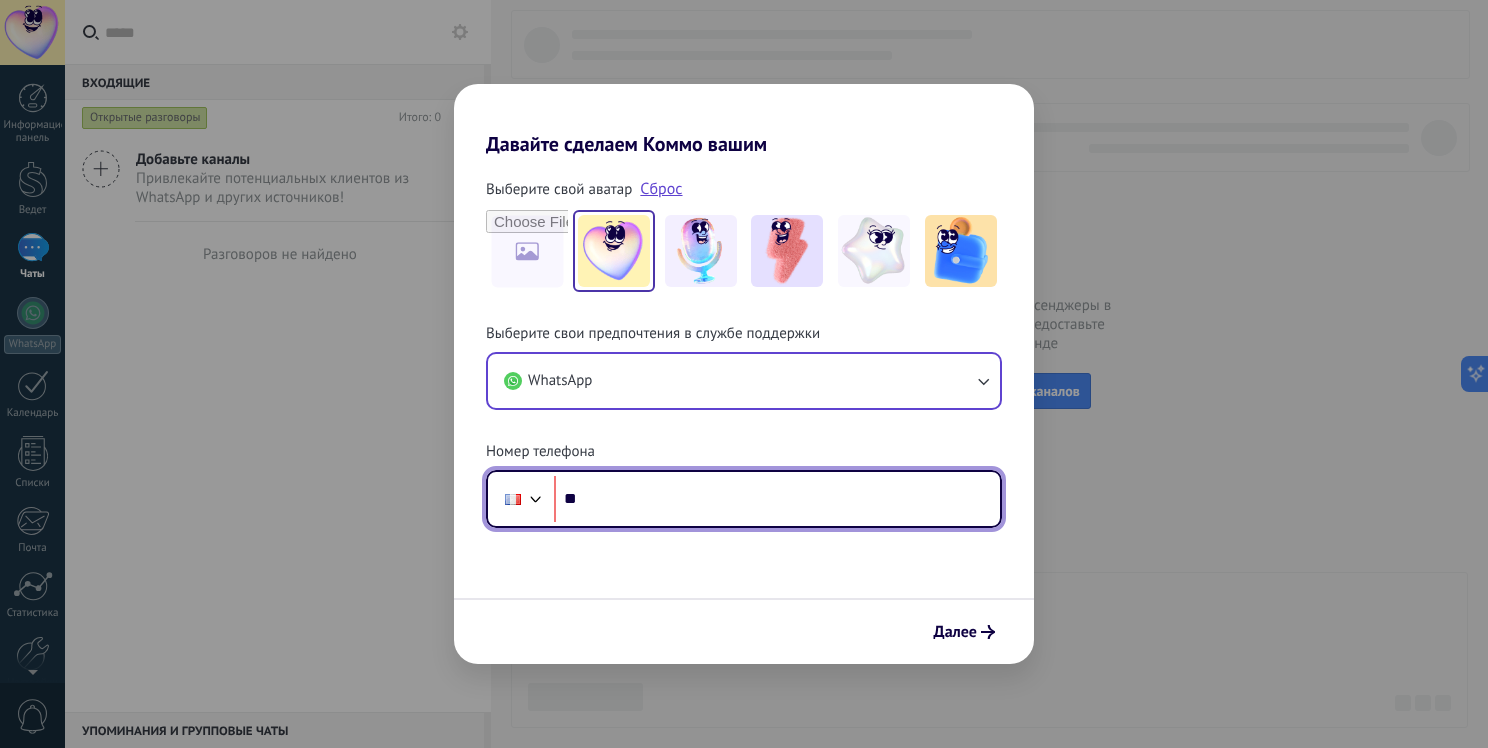 type on "**" 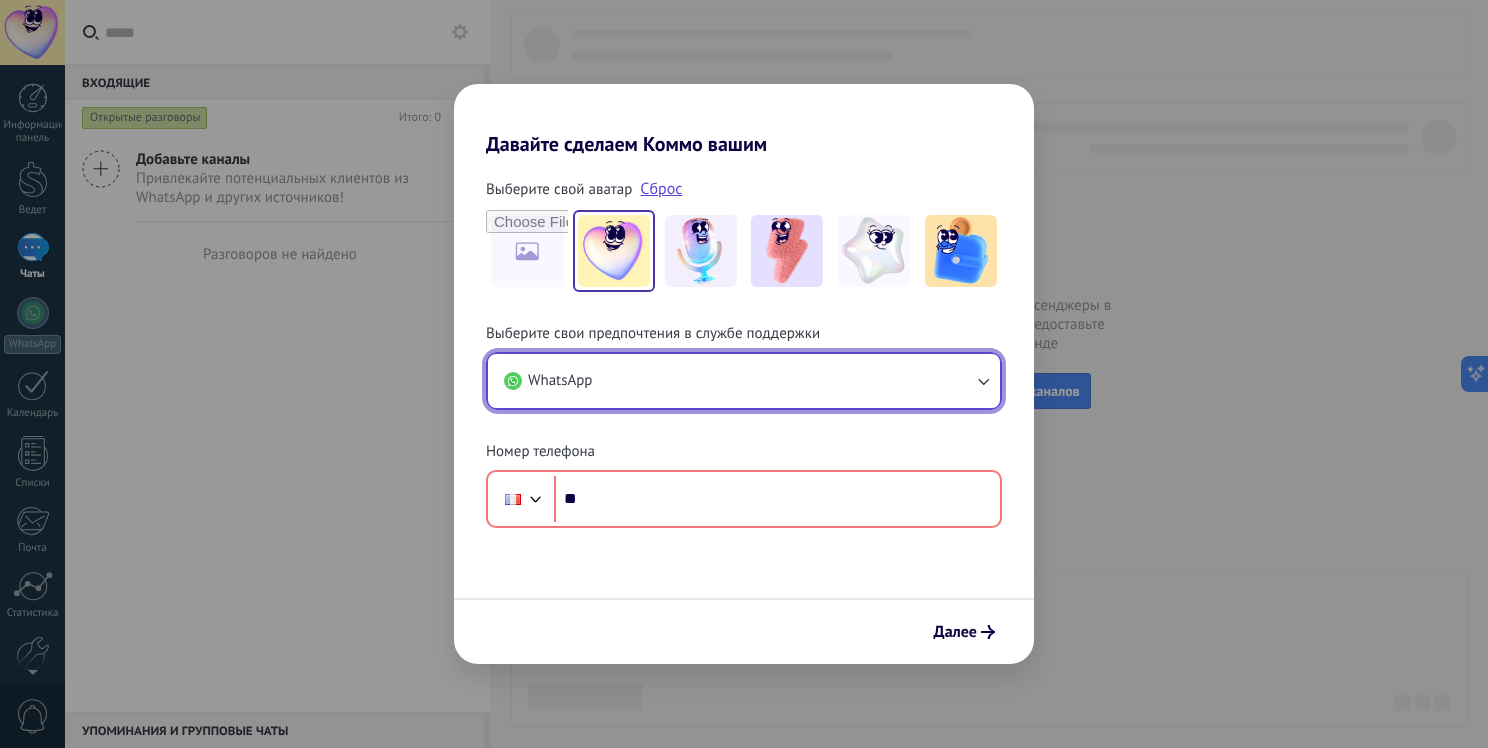 click on "WhatsApp" at bounding box center (744, 381) 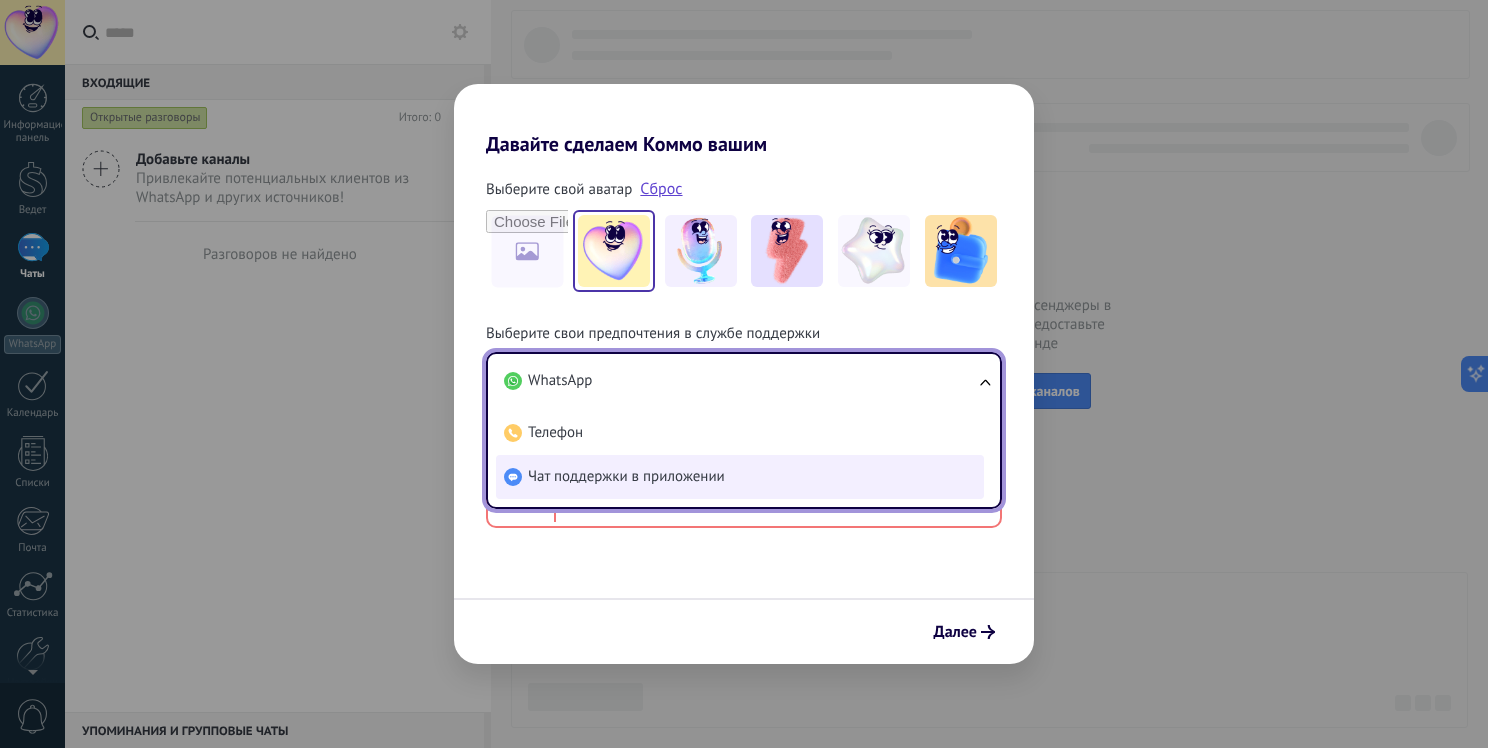 click on "Чат поддержки в приложении" at bounding box center (626, 477) 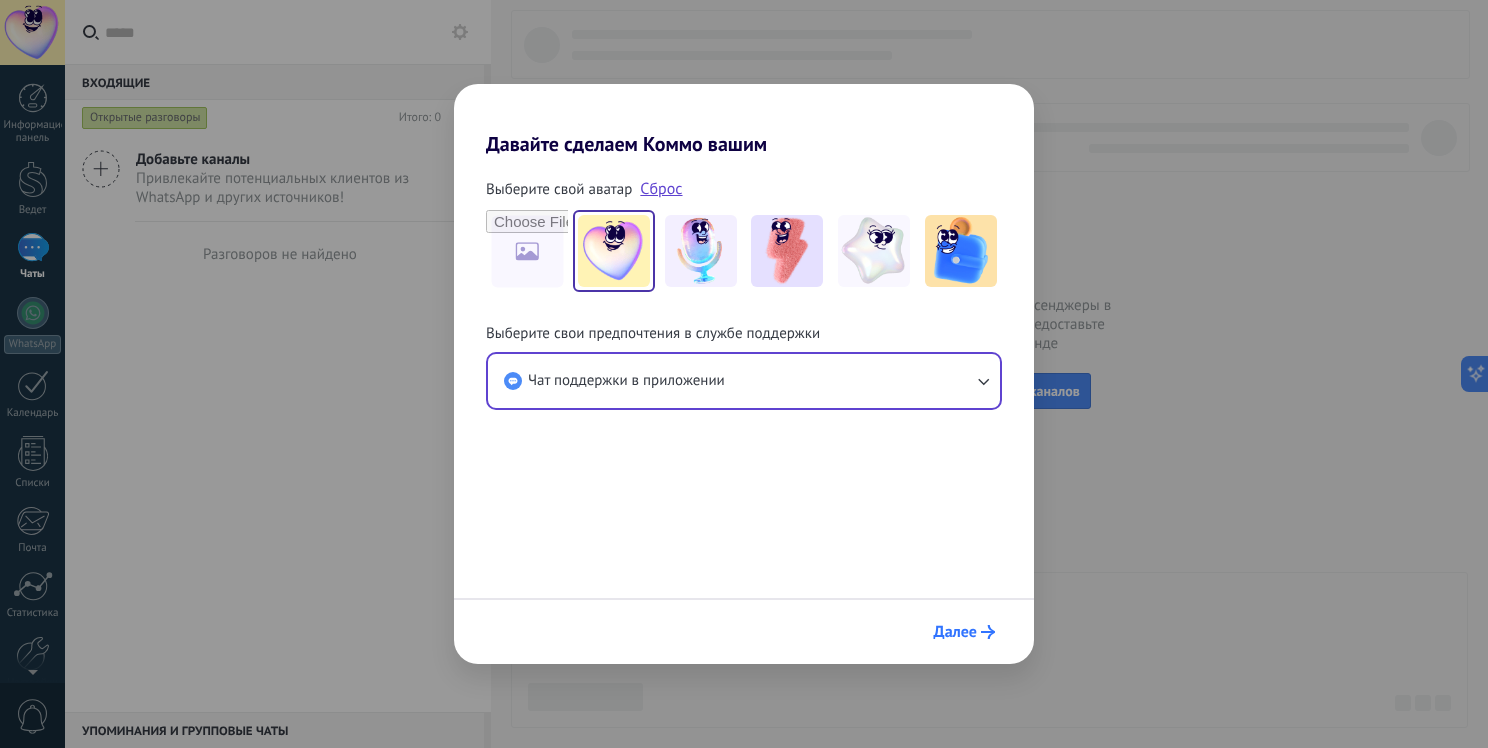 click on "Далее" at bounding box center (955, 632) 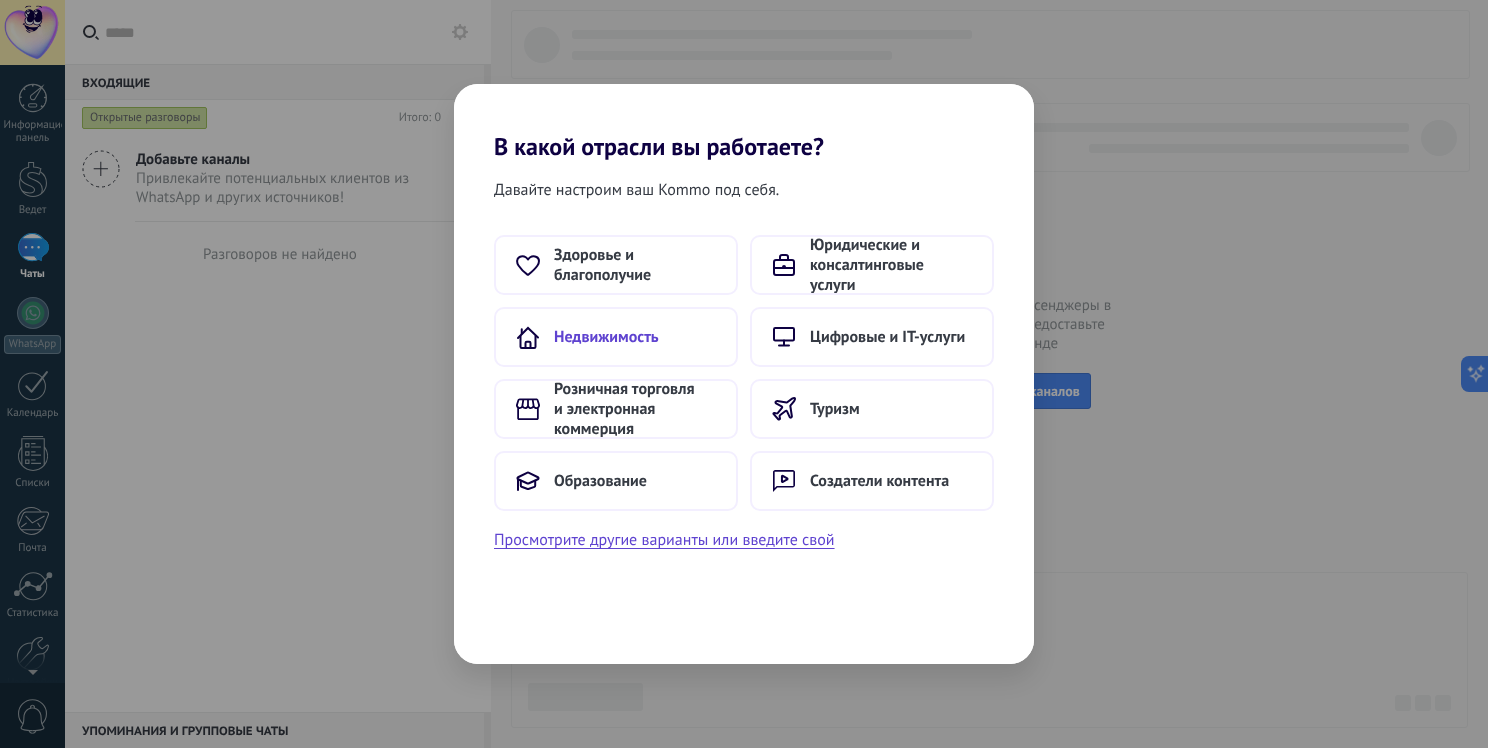 click on "Недвижимость" at bounding box center (606, 337) 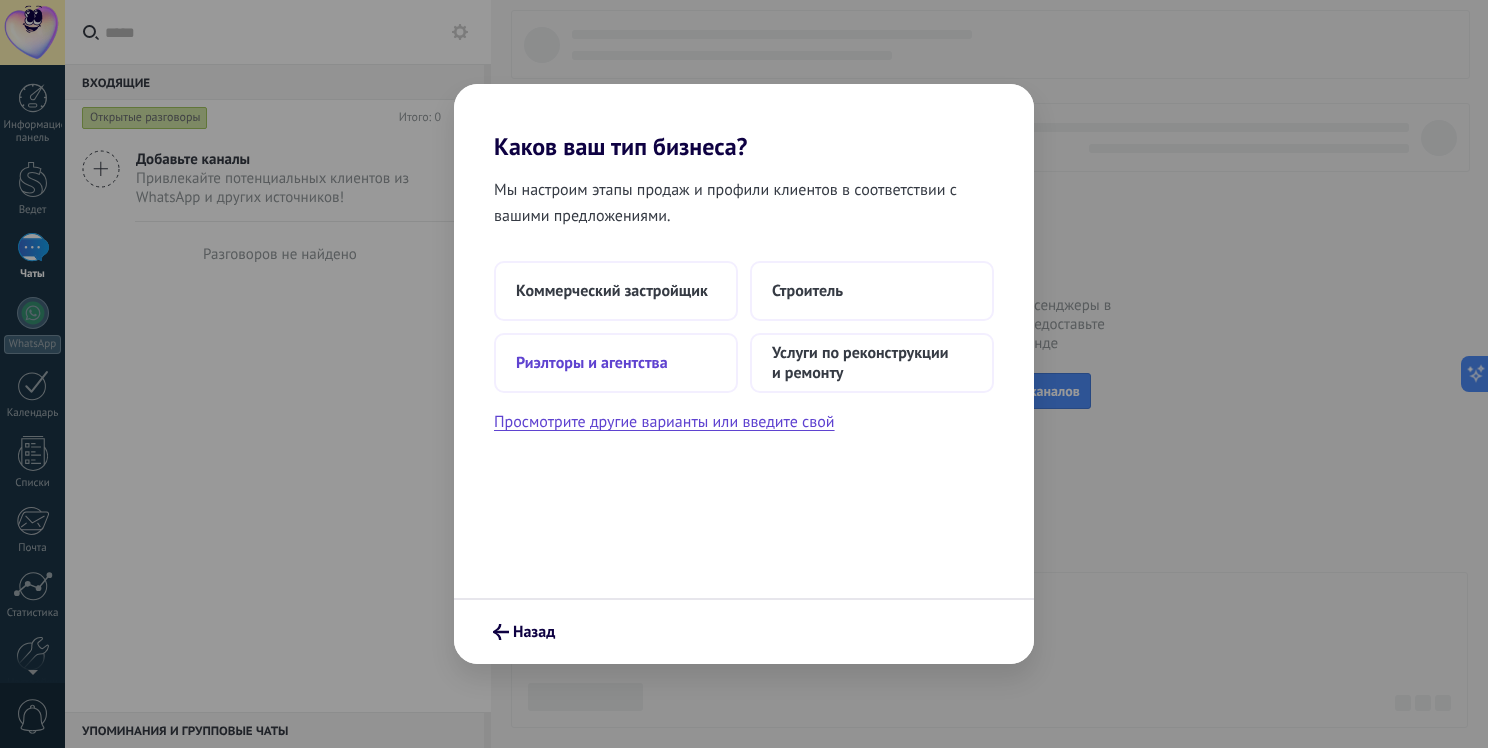 click on "Риэлторы и агентства" at bounding box center (592, 363) 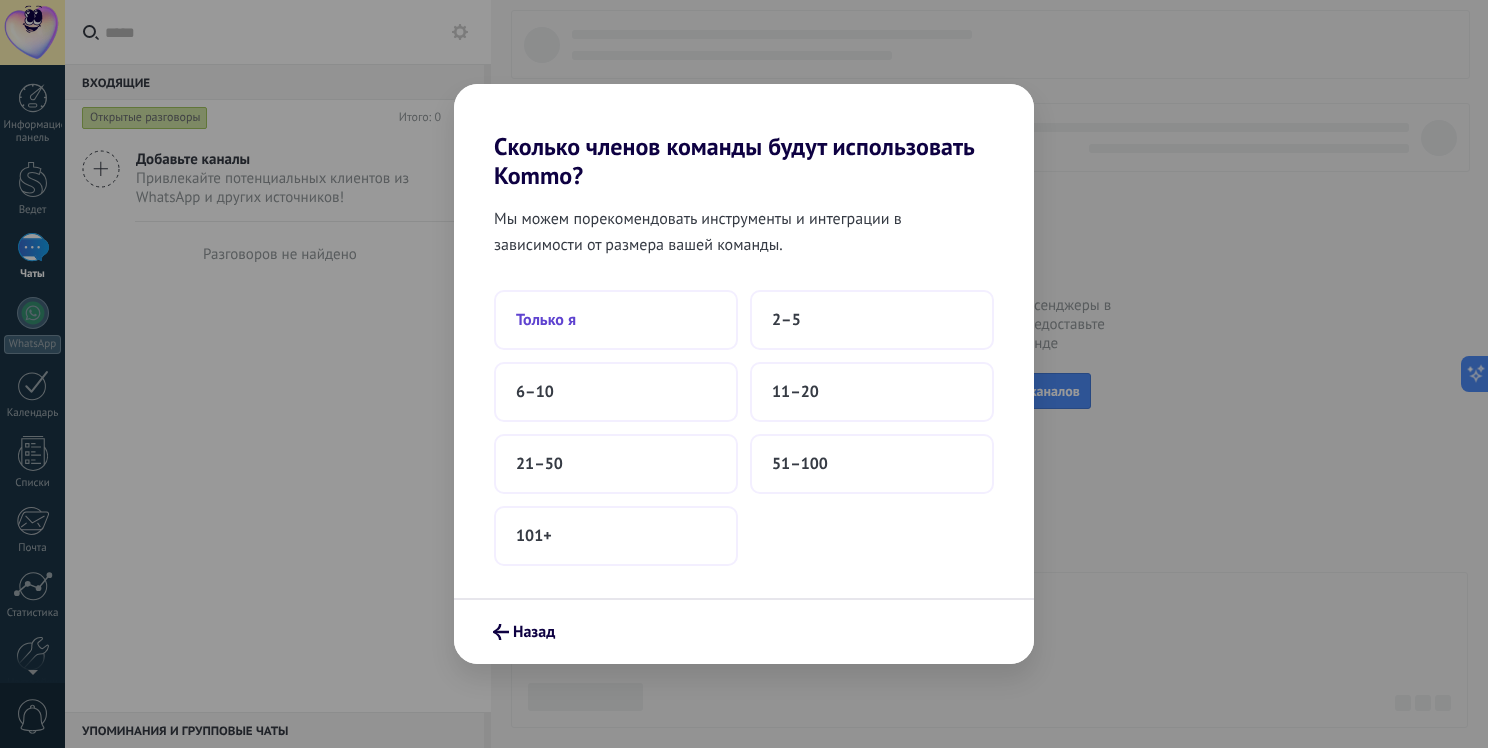 click on "Только я" at bounding box center [616, 320] 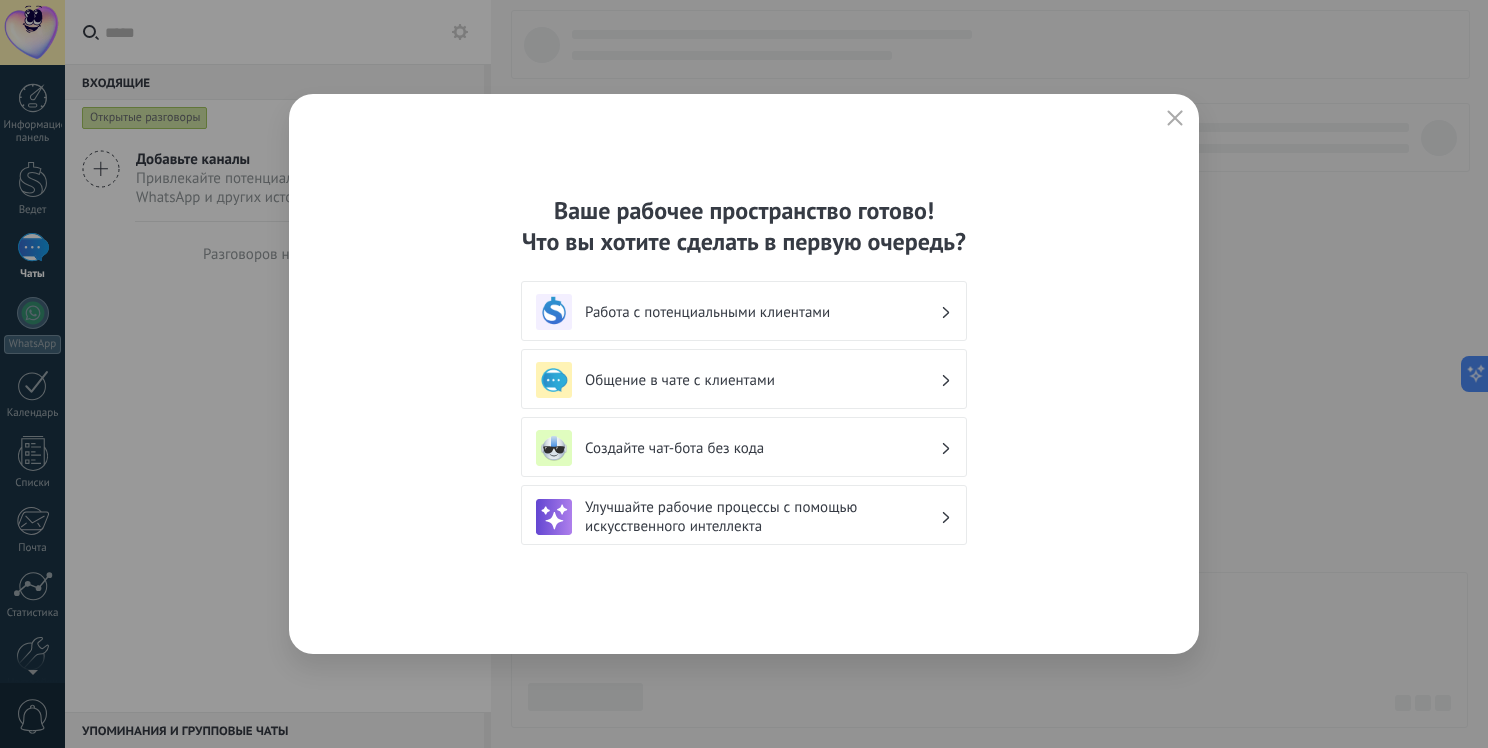 click 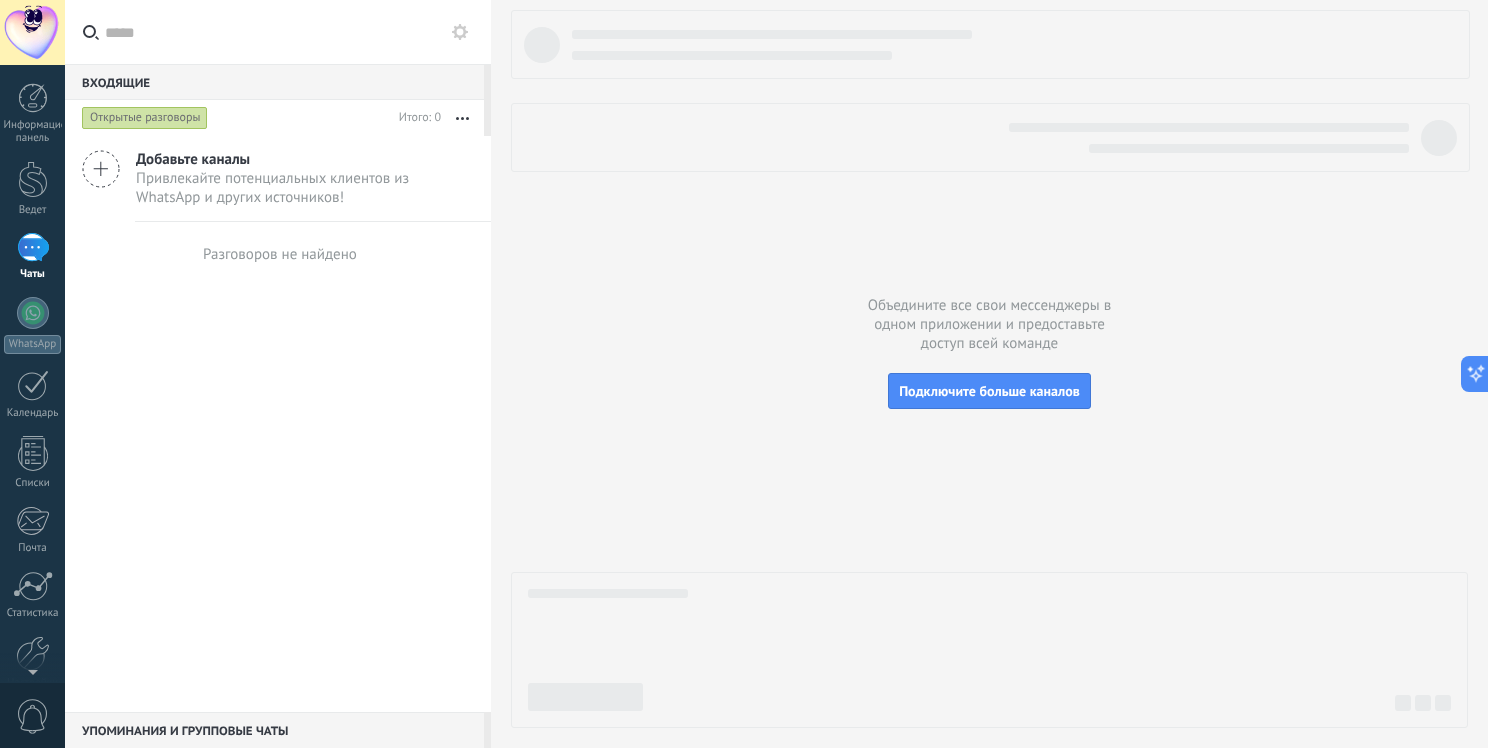 scroll, scrollTop: 107, scrollLeft: 0, axis: vertical 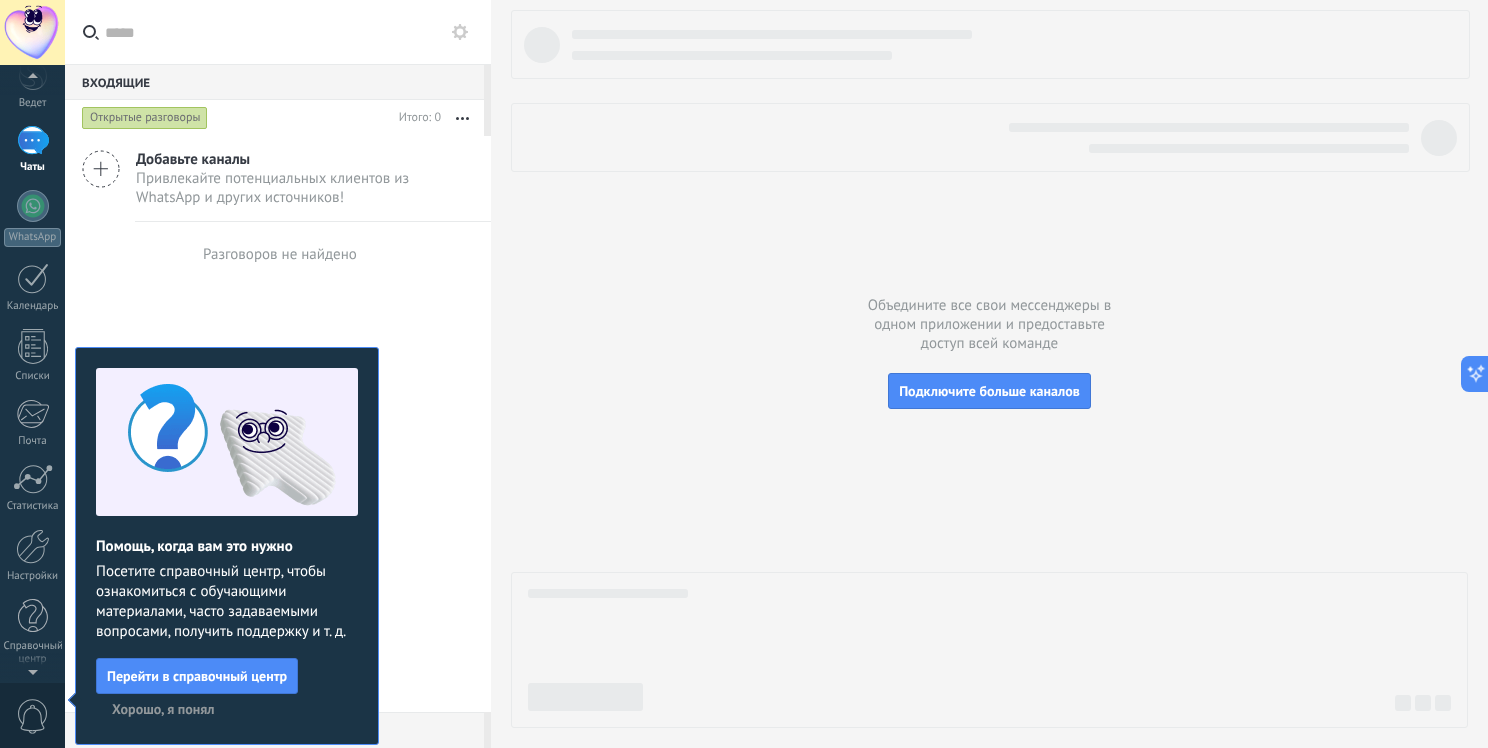 click on "Хорошо, я понял" at bounding box center [163, 709] 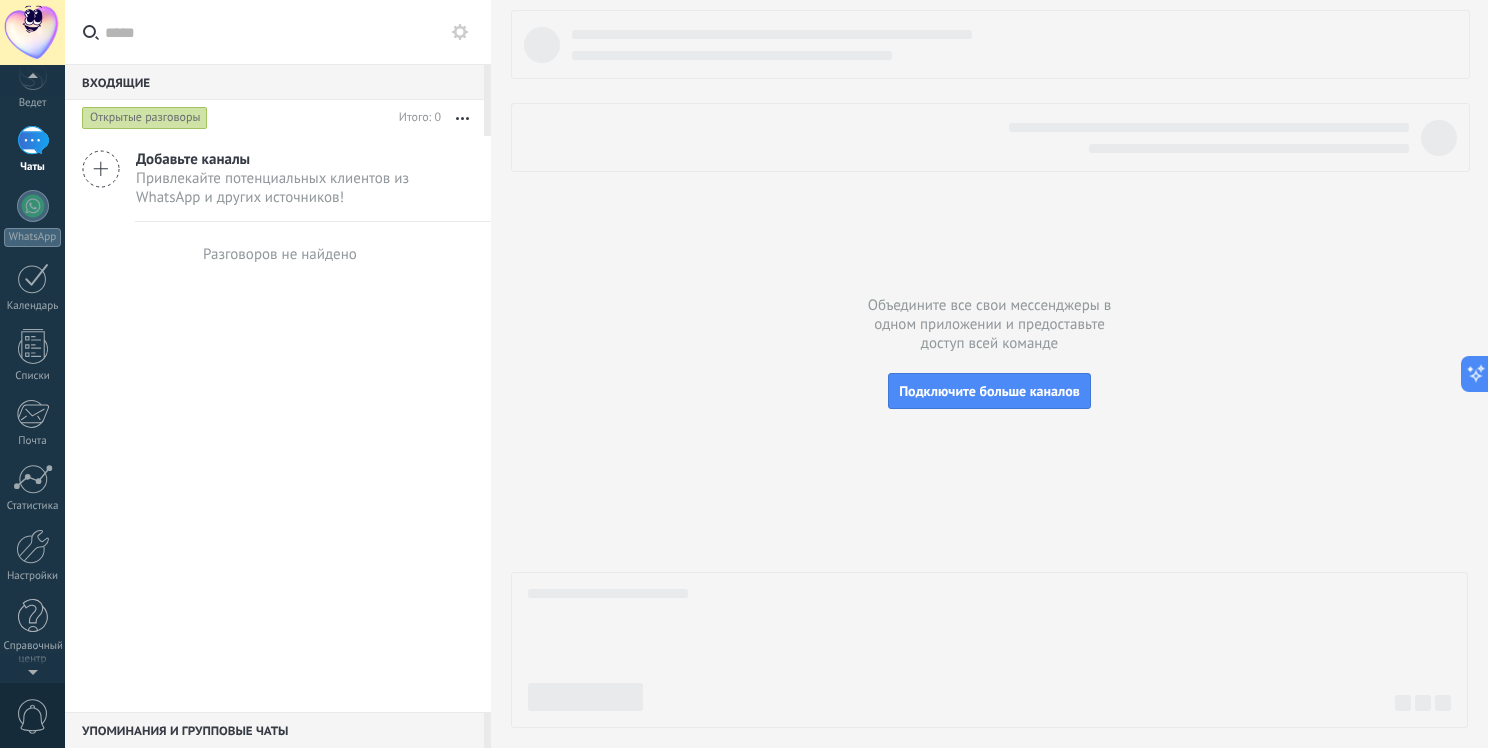 click 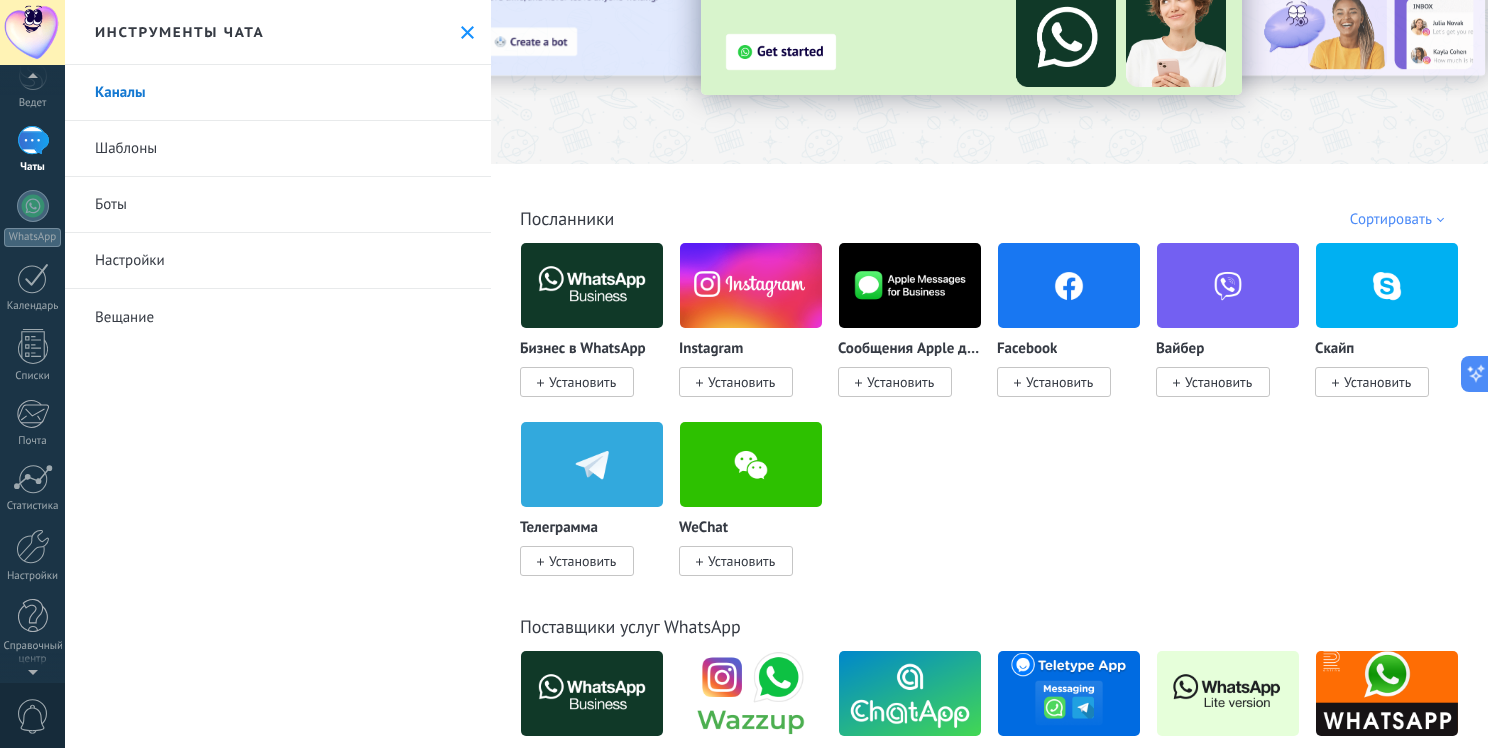 scroll, scrollTop: 0, scrollLeft: 0, axis: both 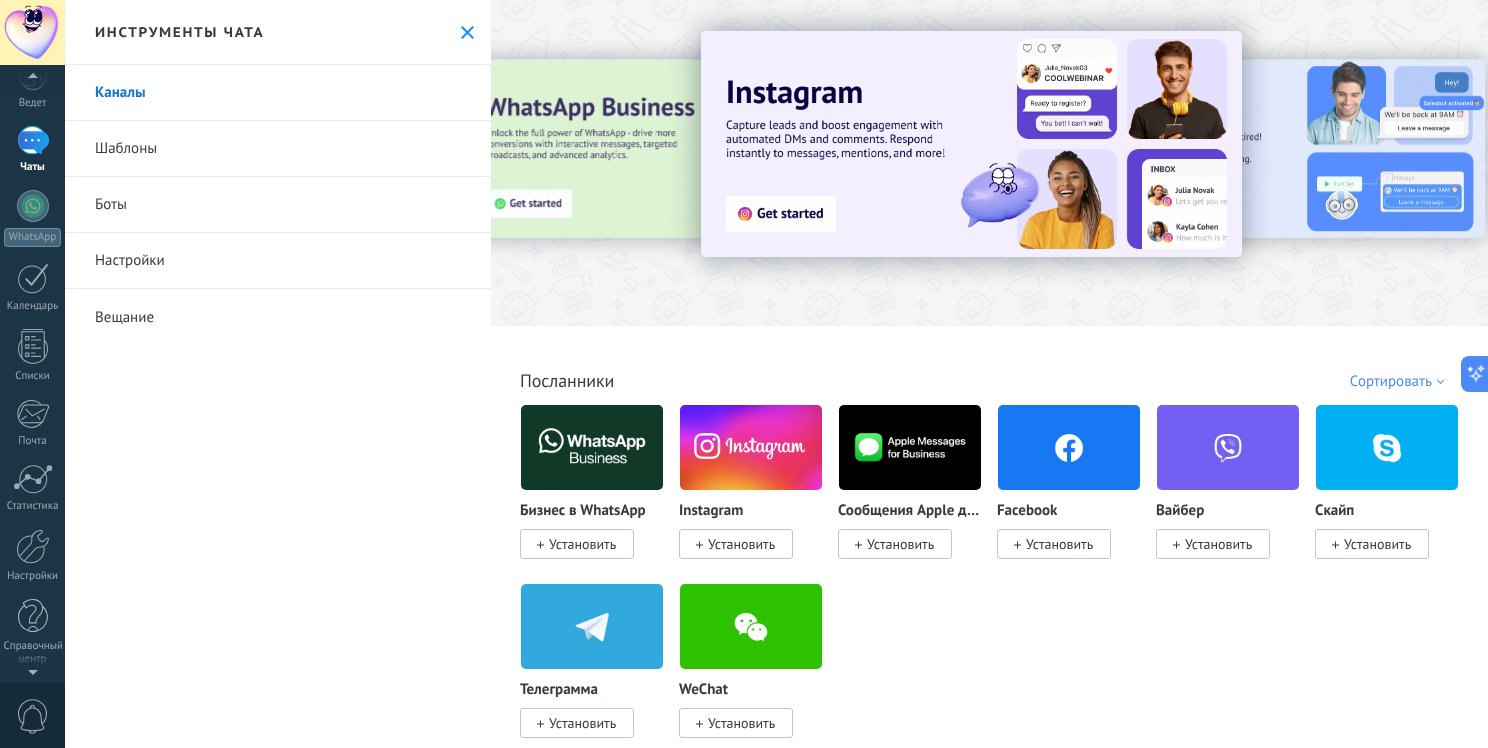 click on "Настройки" at bounding box center [278, 261] 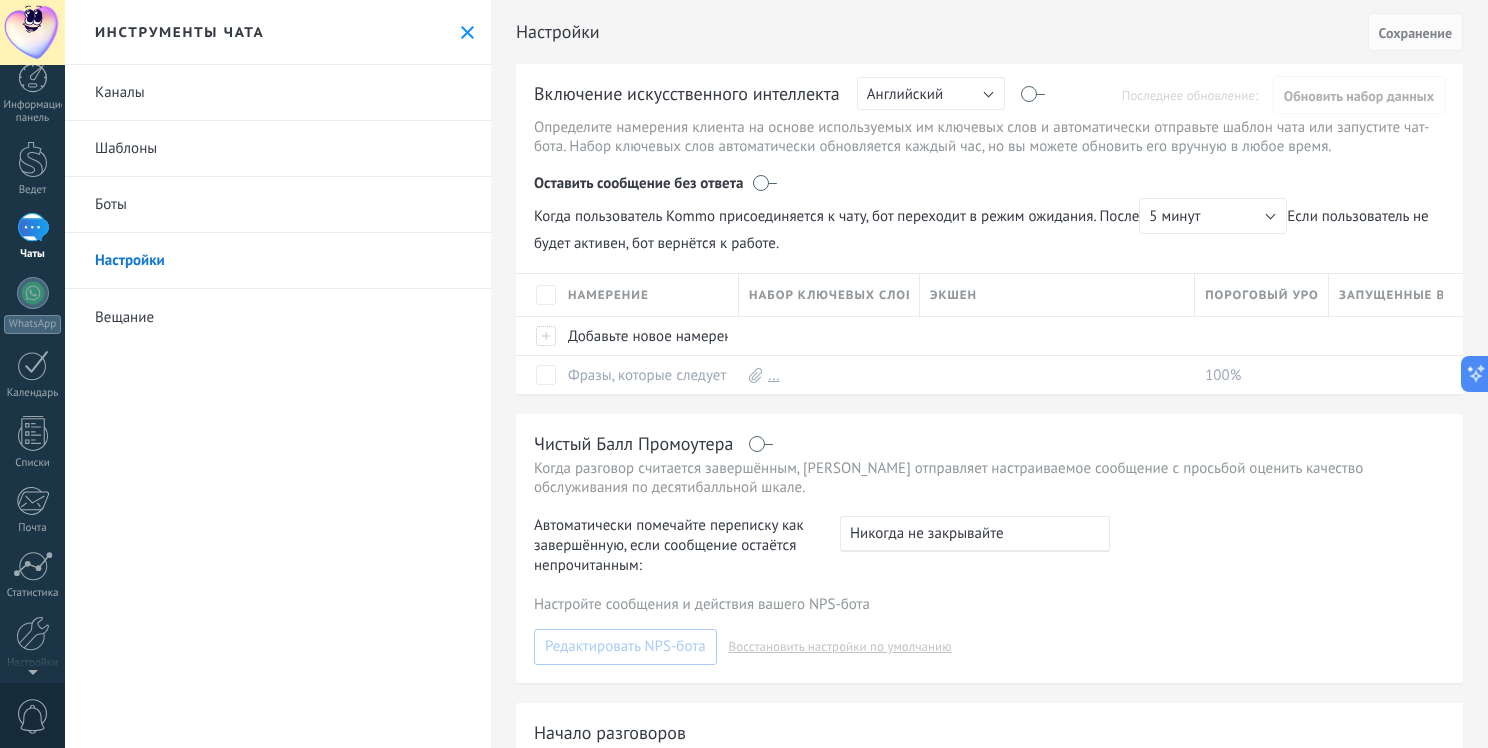 scroll, scrollTop: 0, scrollLeft: 0, axis: both 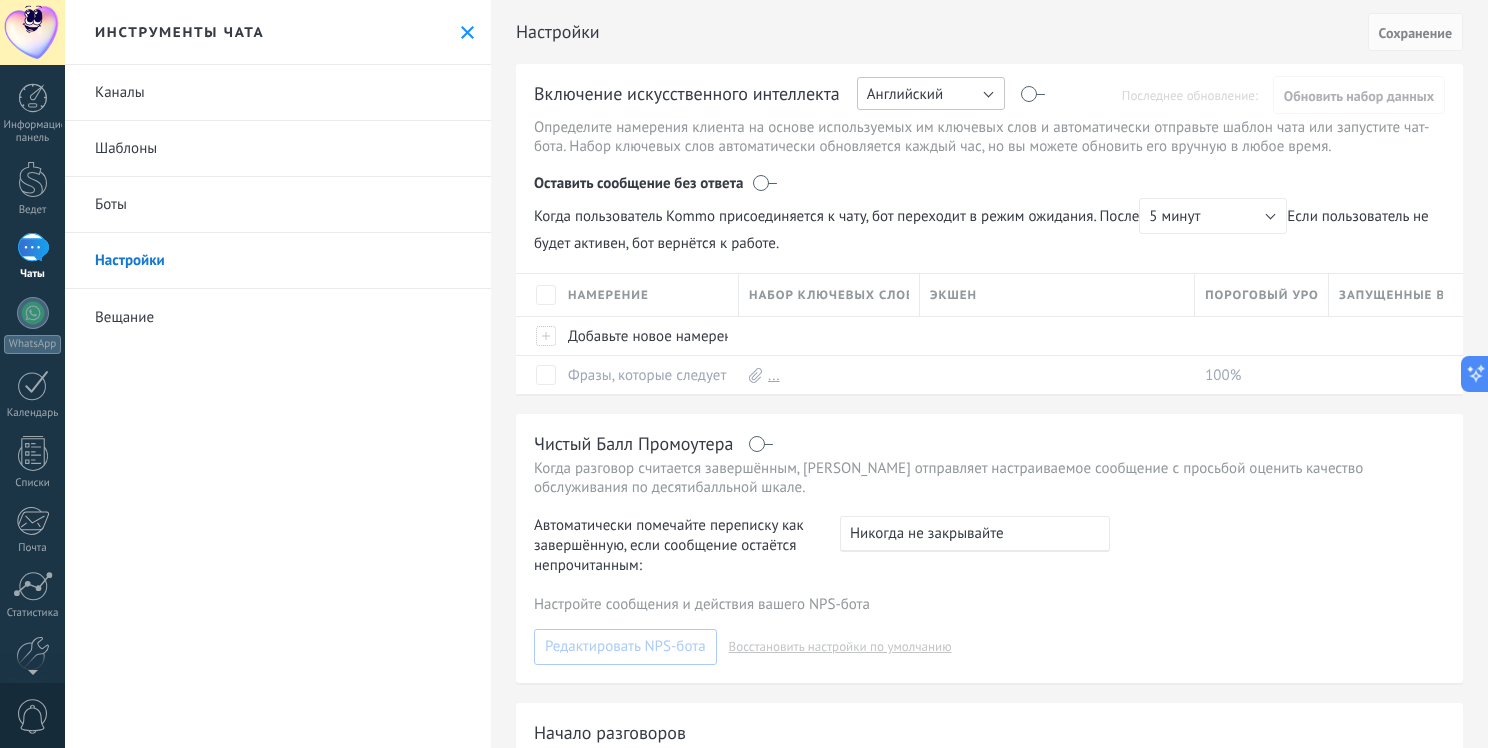 click on "Английский" at bounding box center [931, 93] 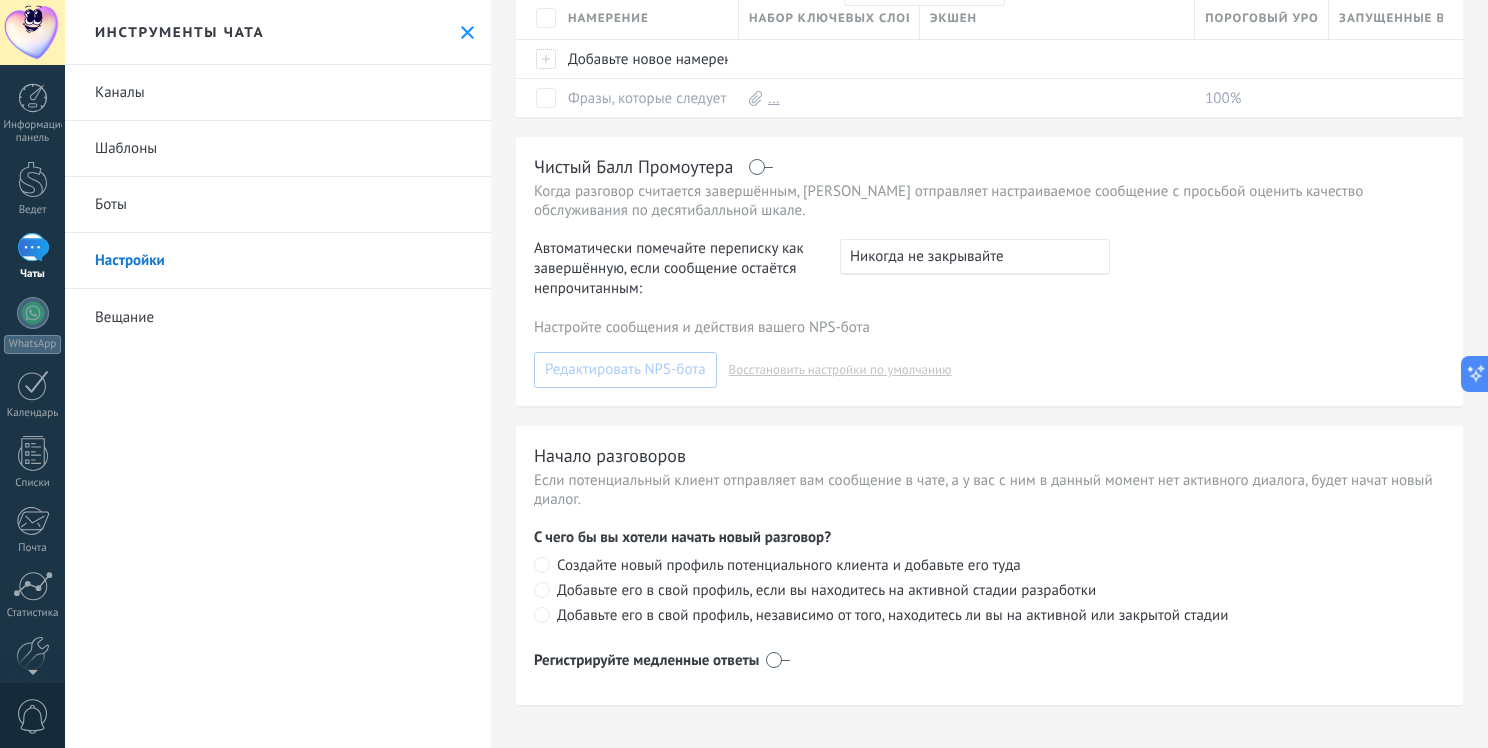 scroll, scrollTop: 0, scrollLeft: 0, axis: both 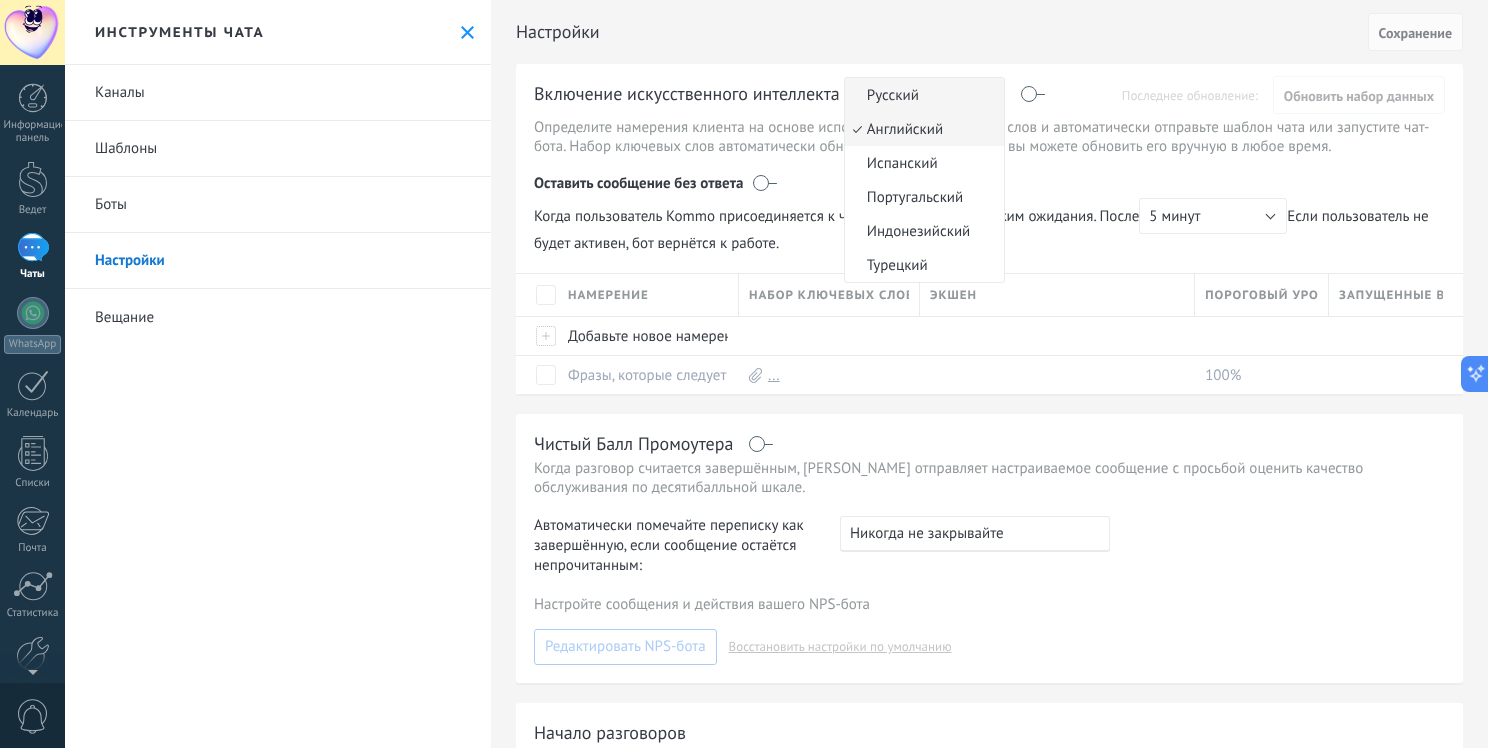 click on "Русский" at bounding box center [921, 95] 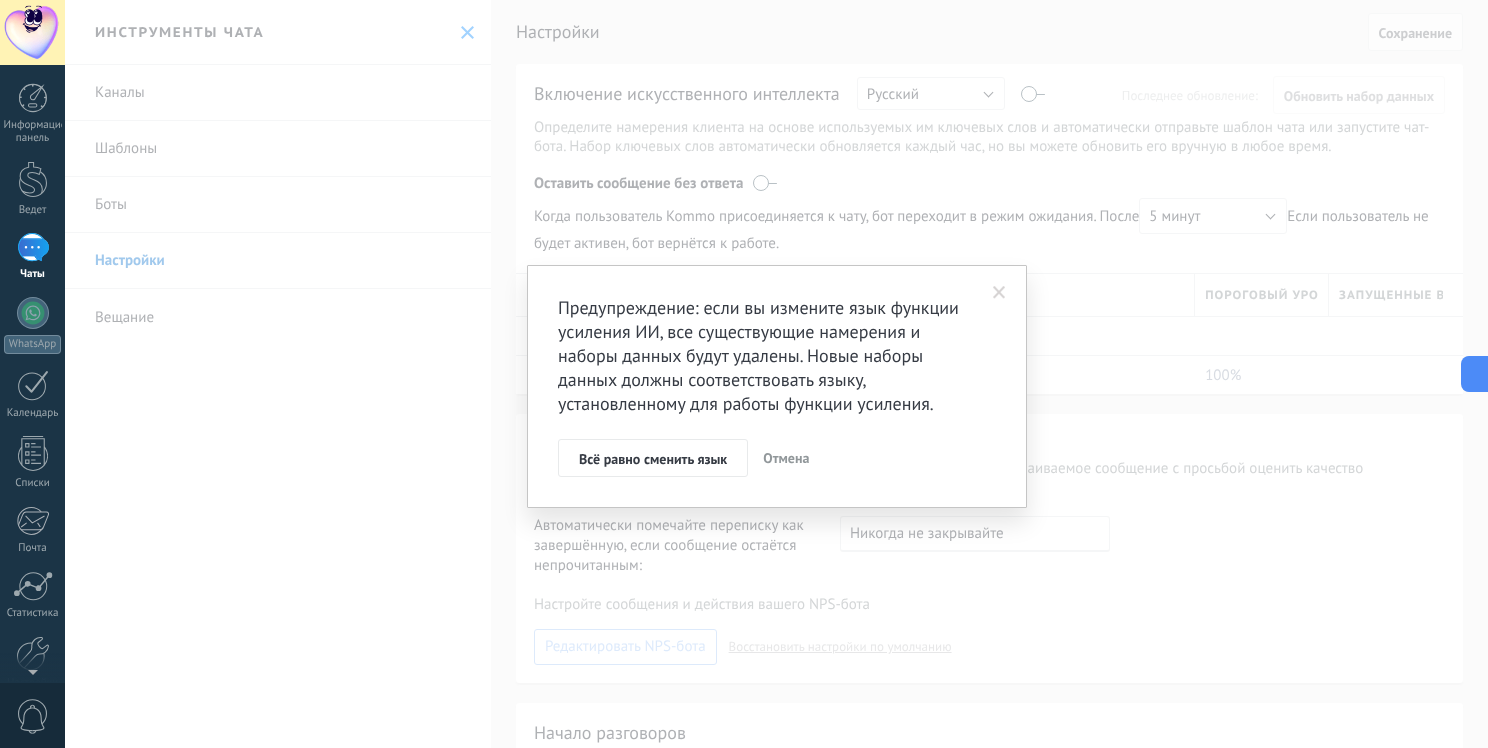click on "Отмена" at bounding box center [786, 458] 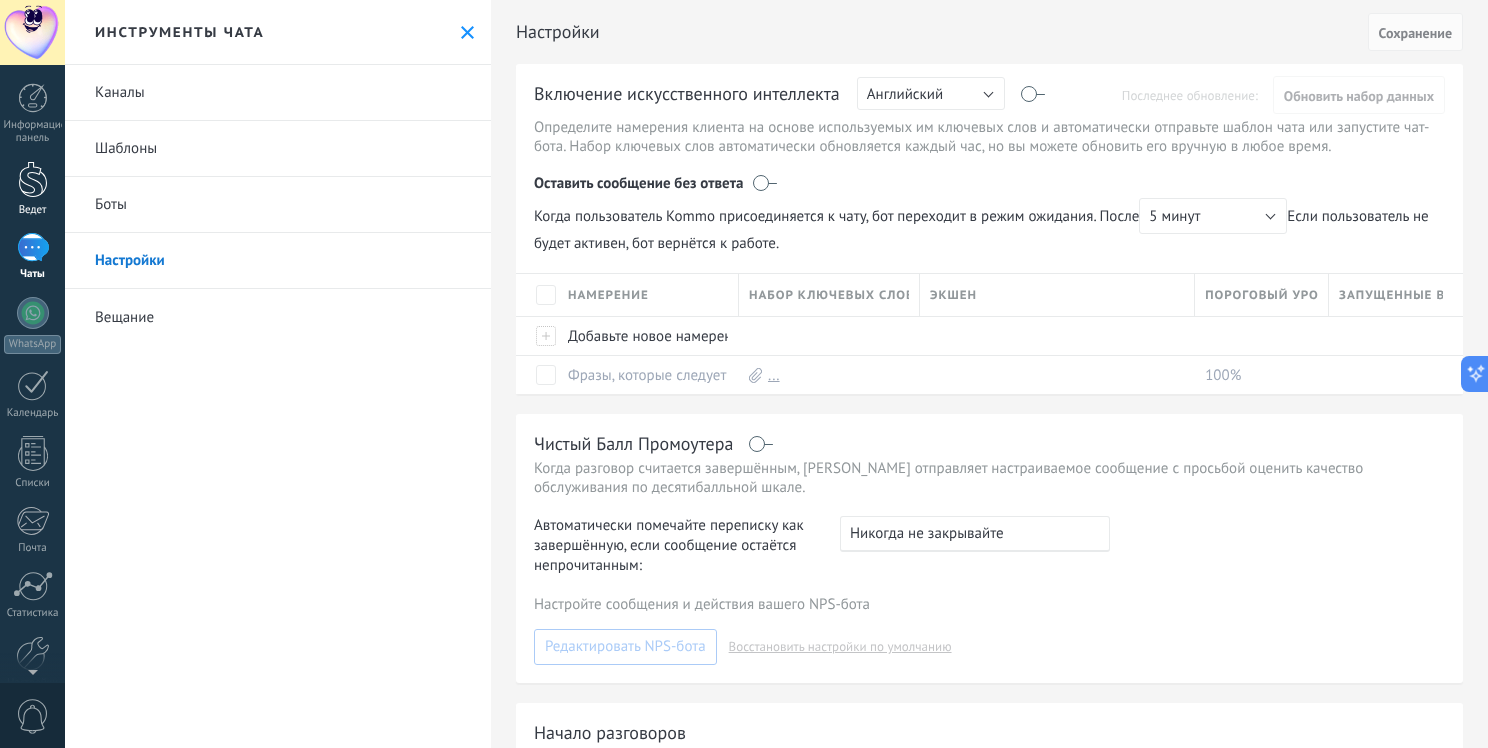 click at bounding box center (33, 179) 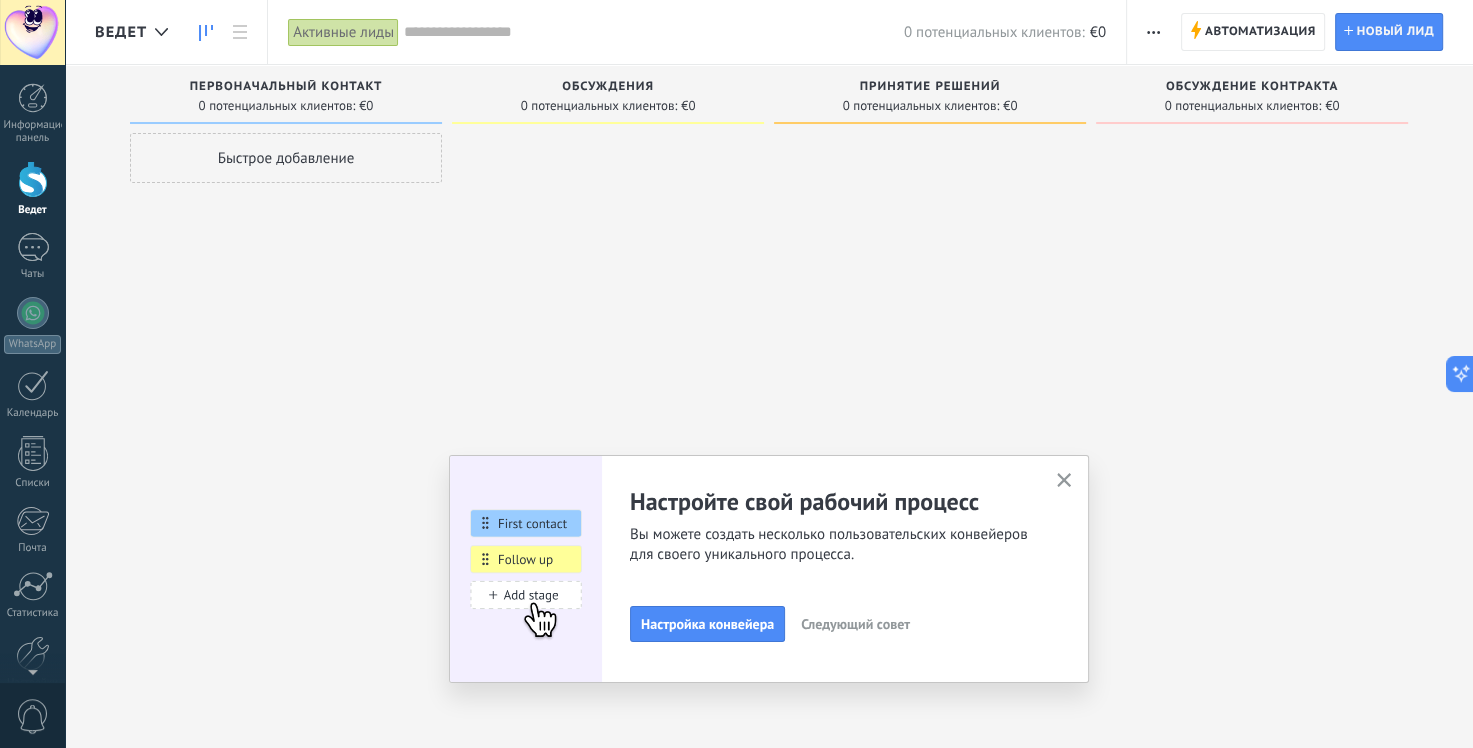click 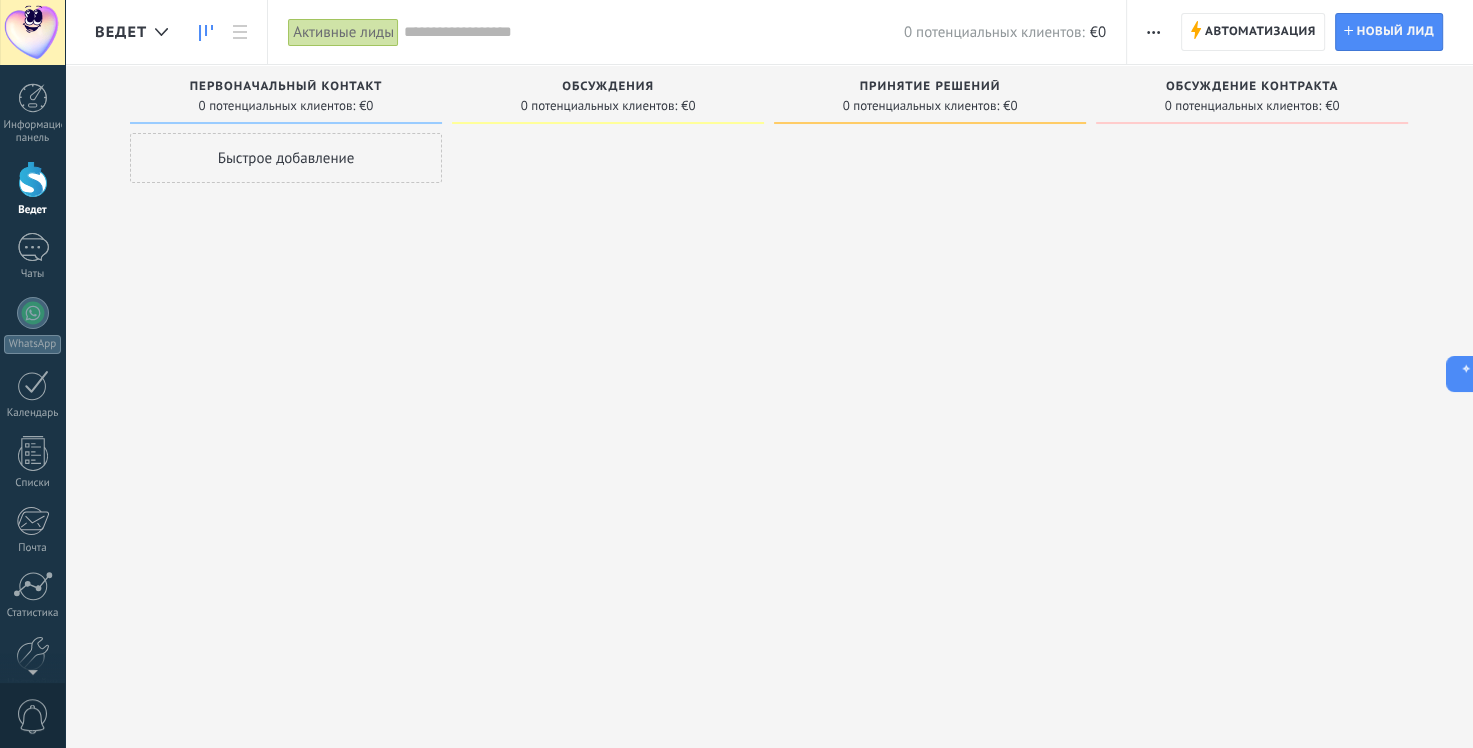 click at bounding box center (1153, 32) 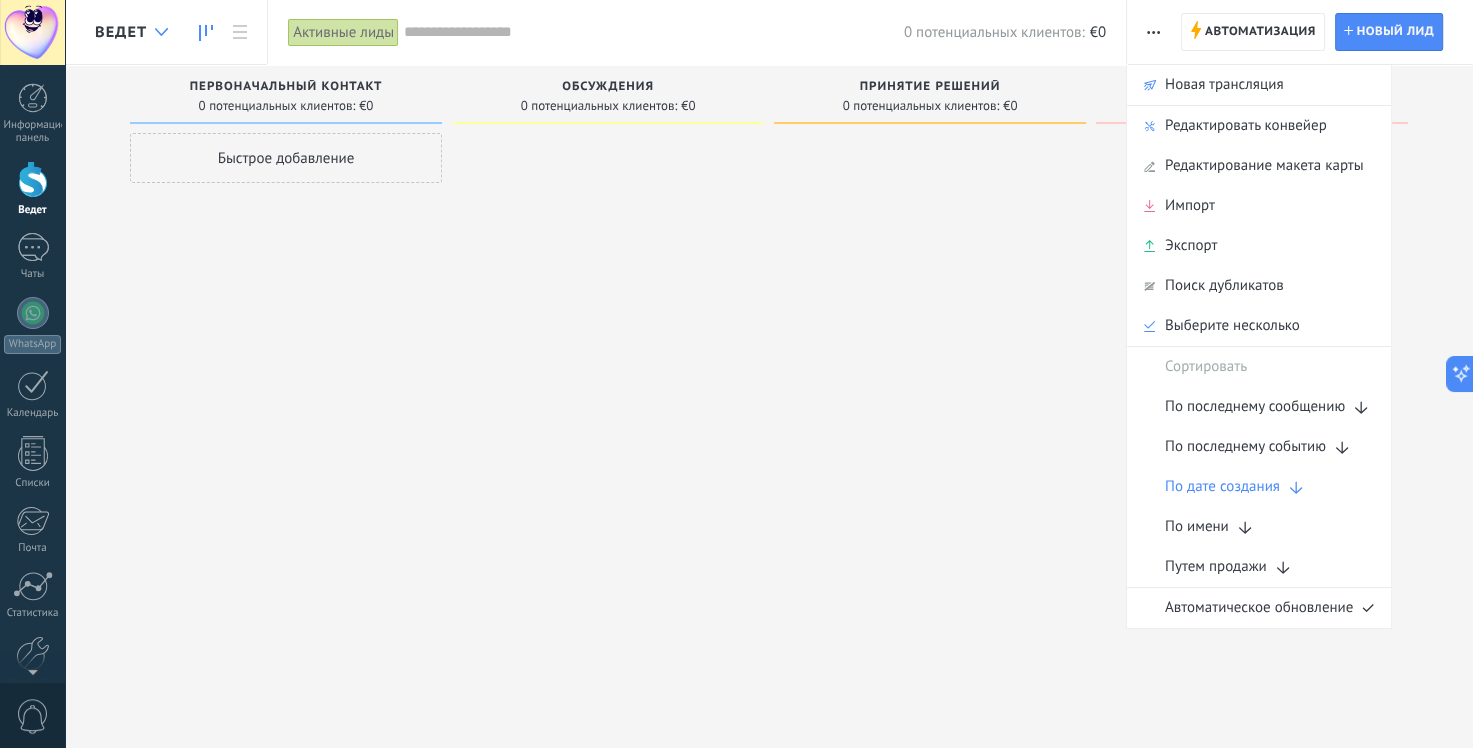 click at bounding box center [161, 32] 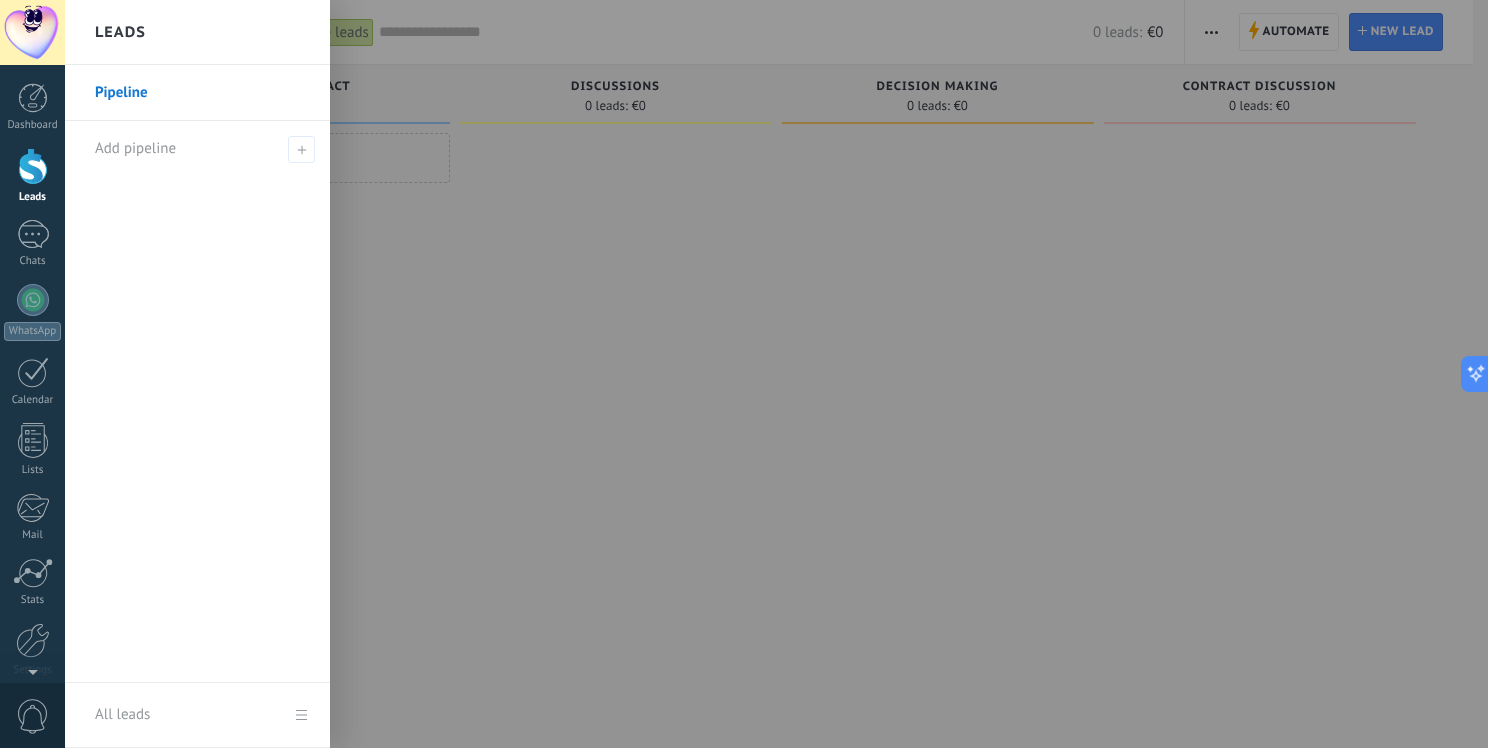 click at bounding box center [809, 374] 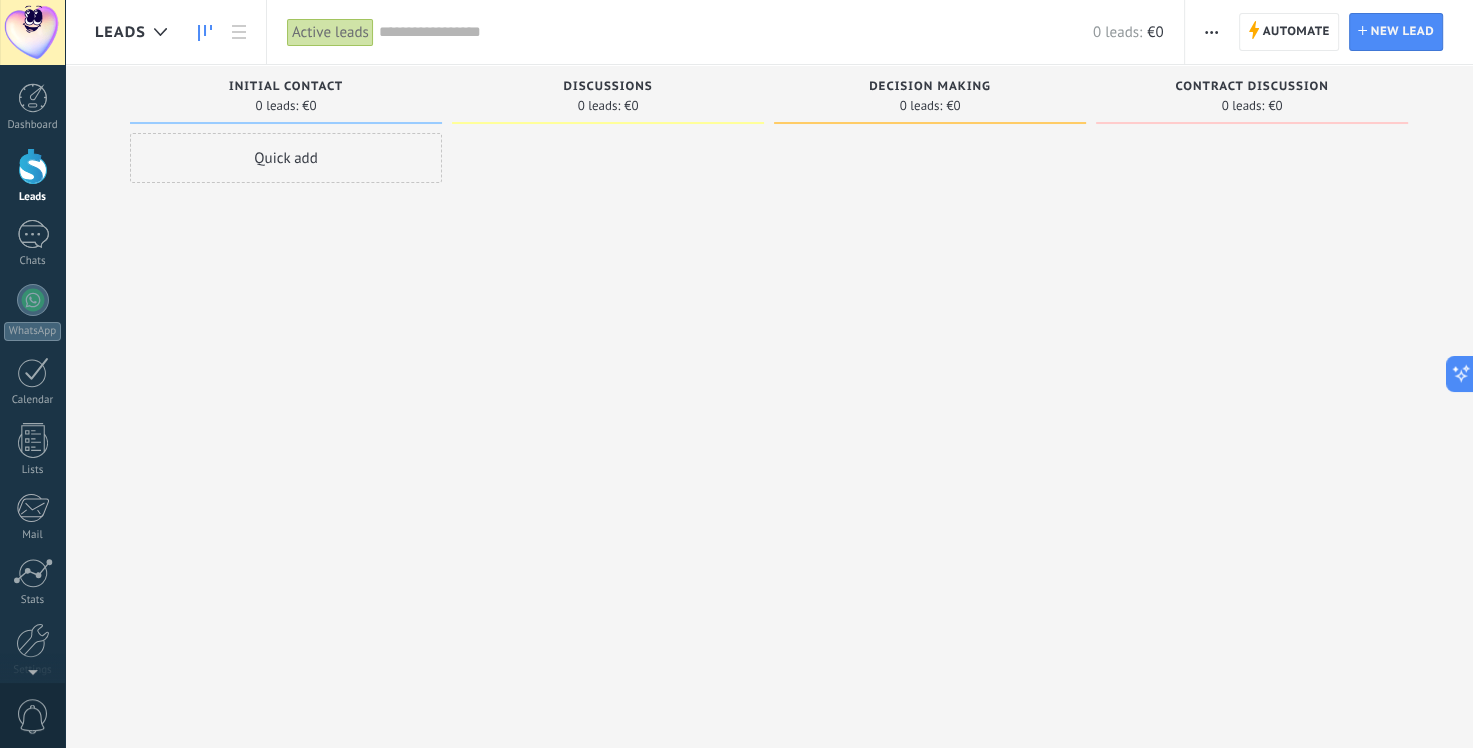 click on "Leads" at bounding box center (120, 32) 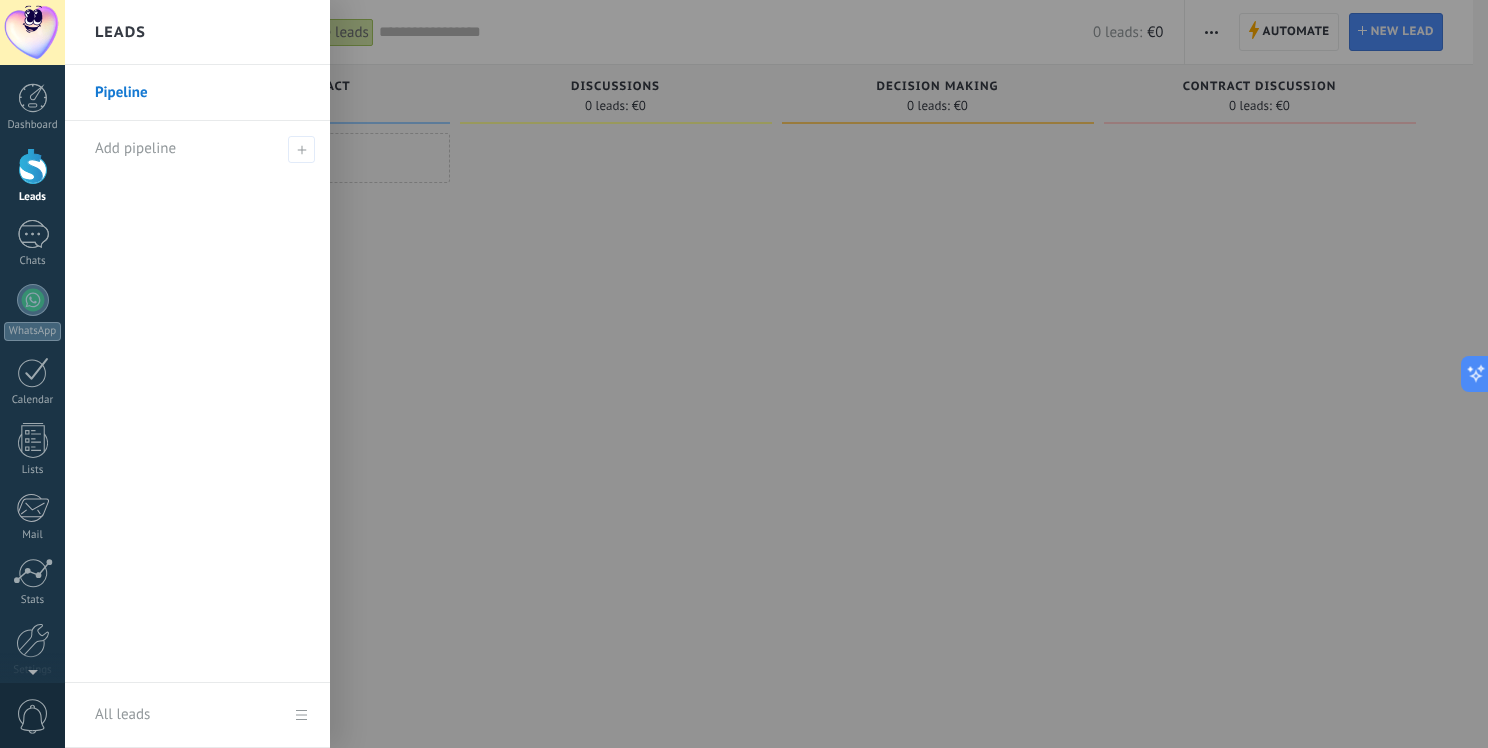 click at bounding box center [809, 374] 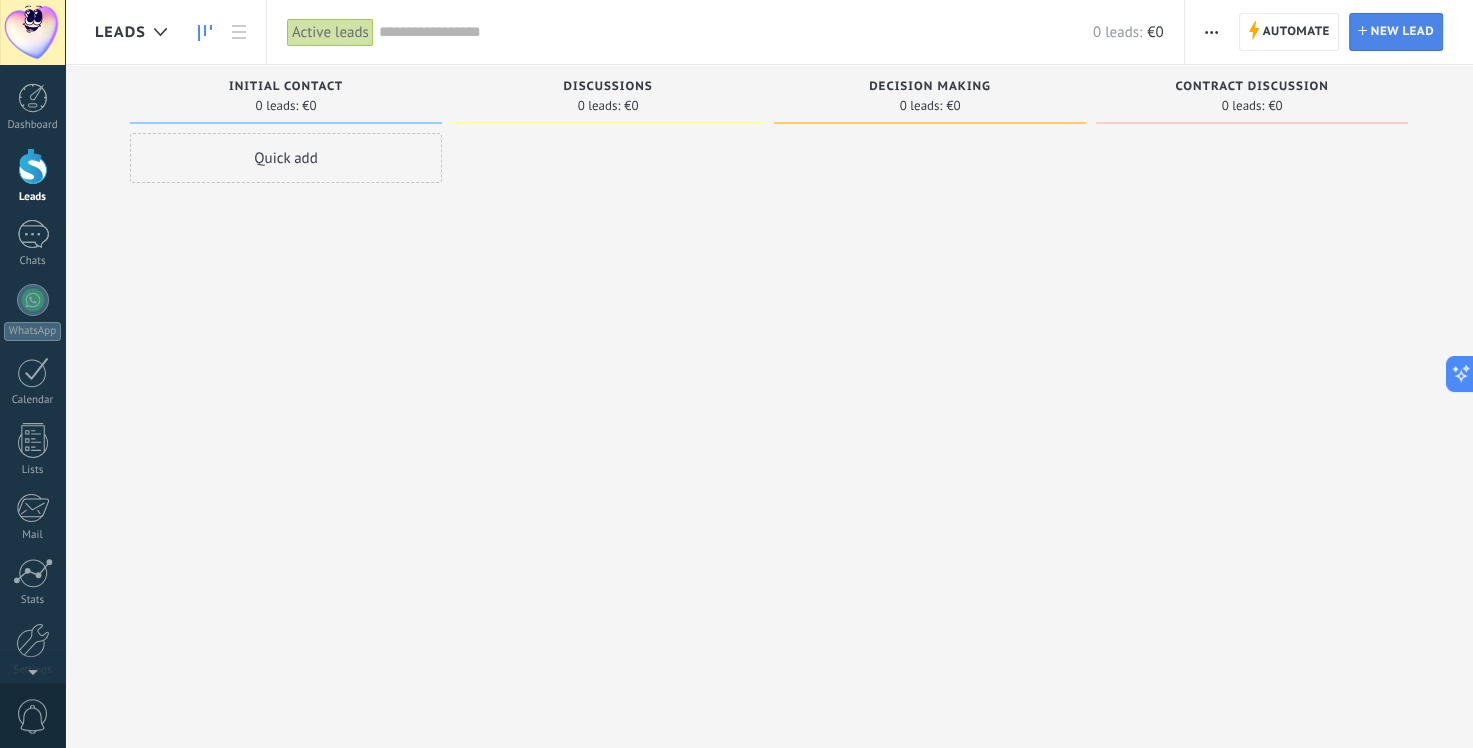 click on "Lead New lead" at bounding box center [1396, 32] 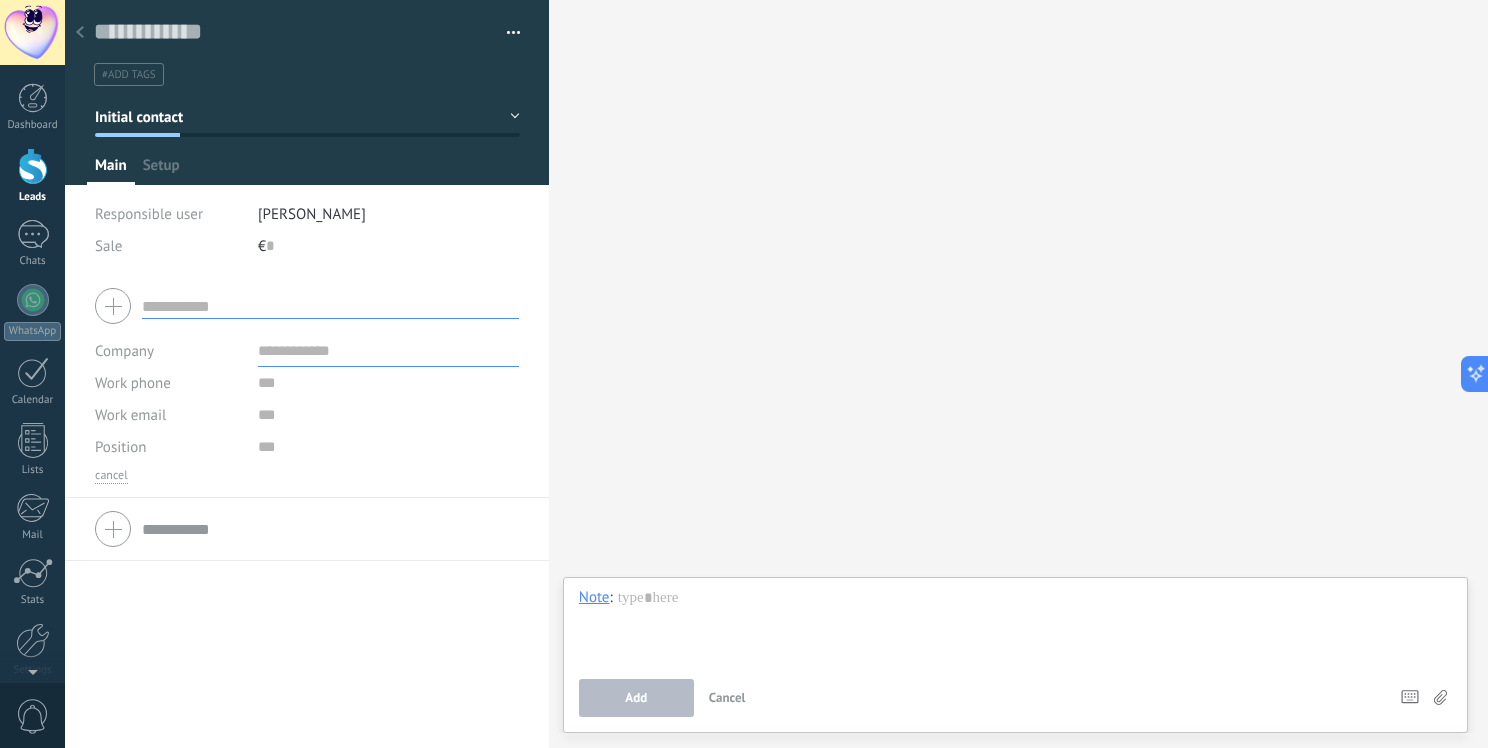 click 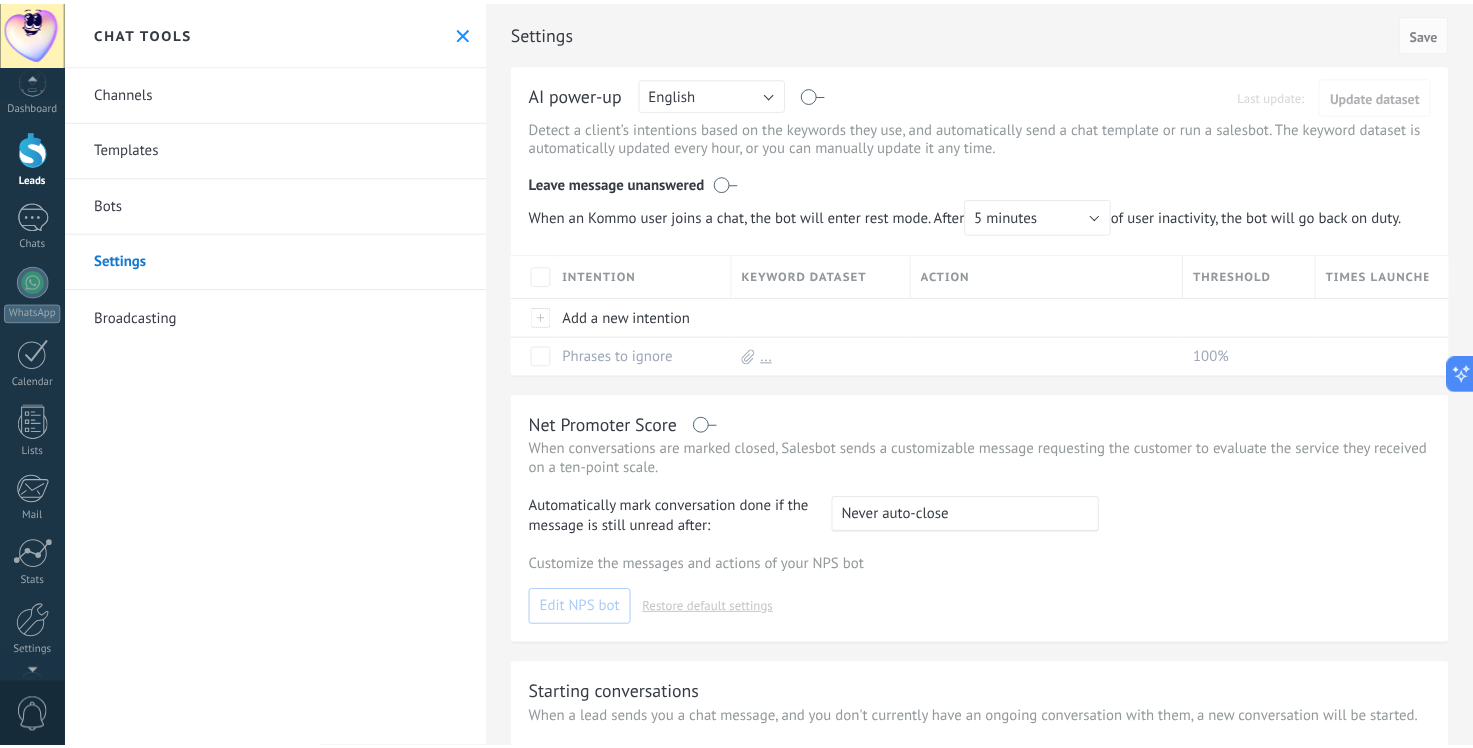 scroll, scrollTop: 80, scrollLeft: 0, axis: vertical 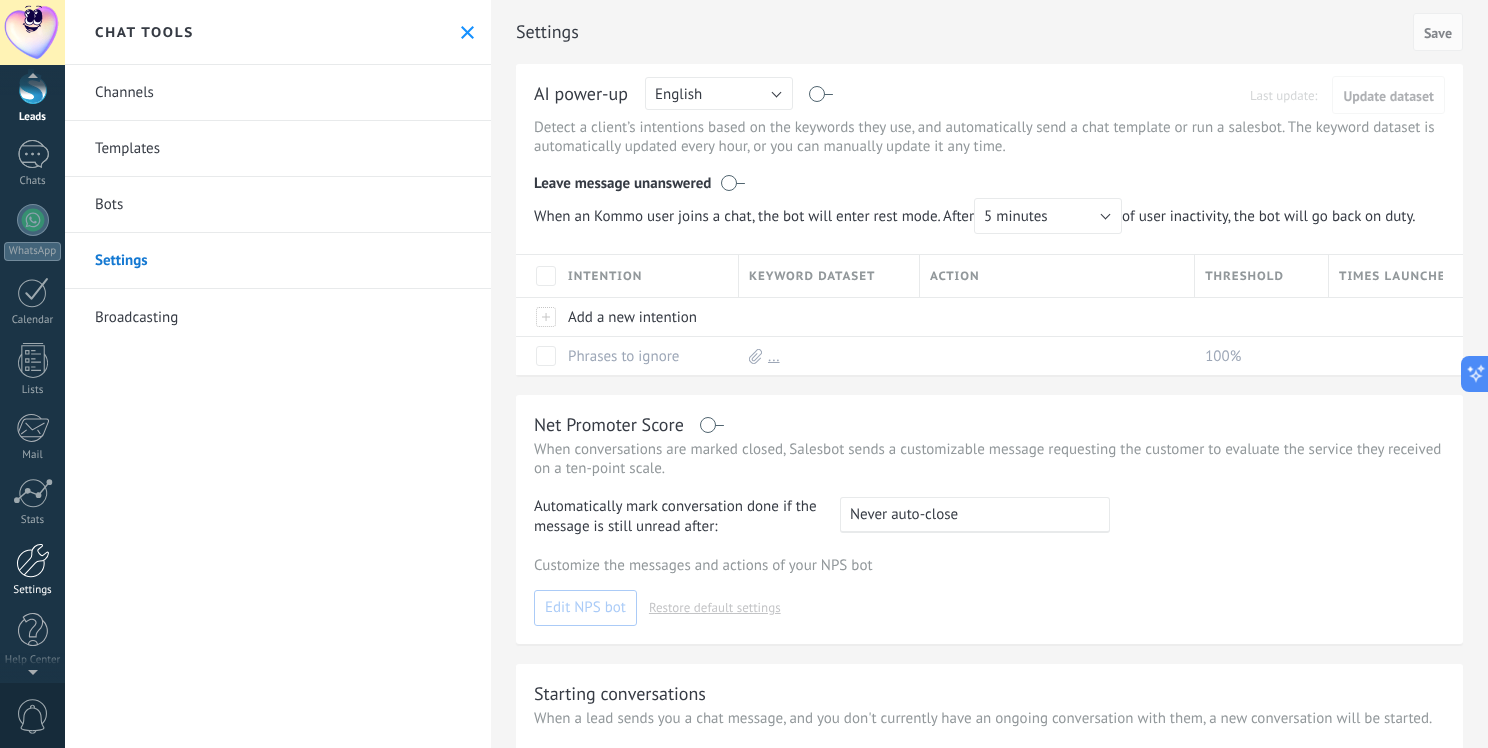 click at bounding box center (33, 560) 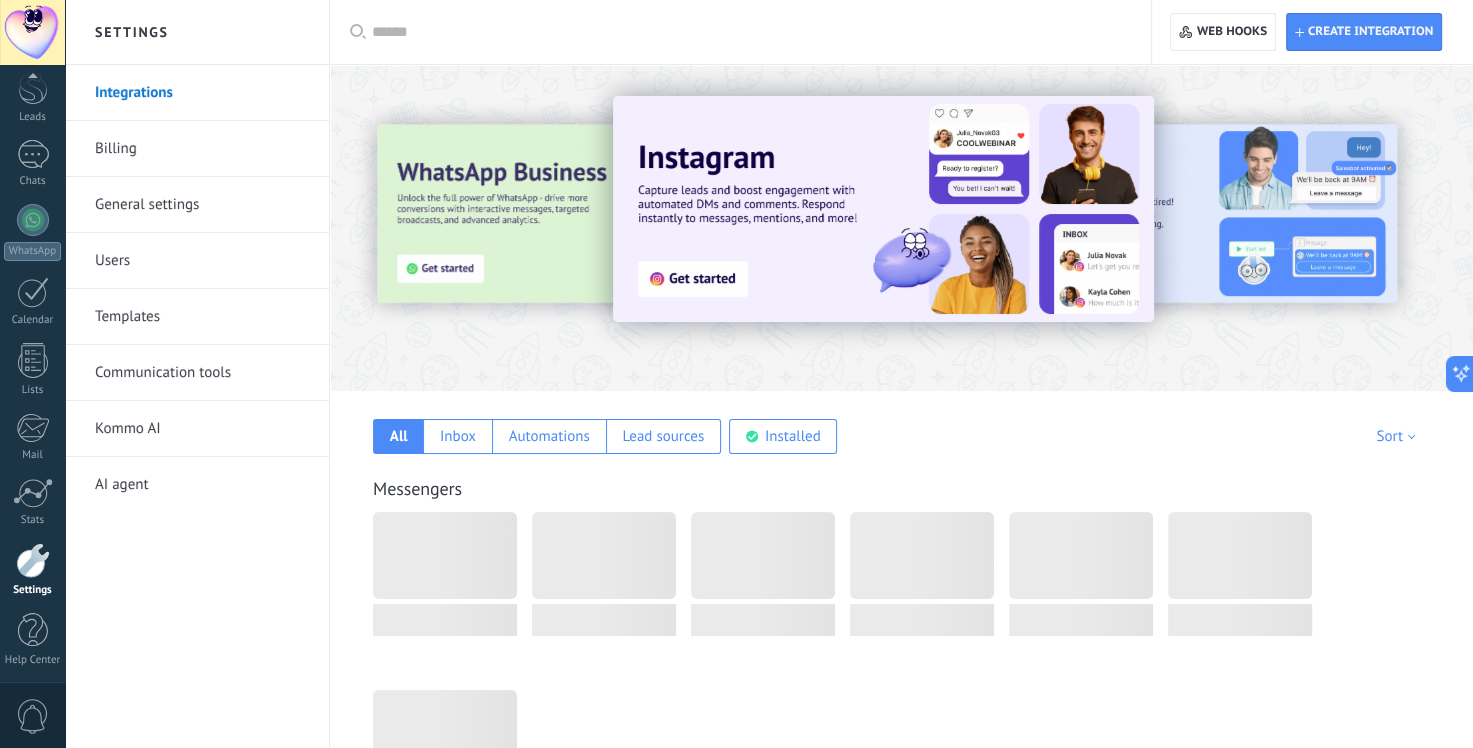 scroll, scrollTop: 83, scrollLeft: 0, axis: vertical 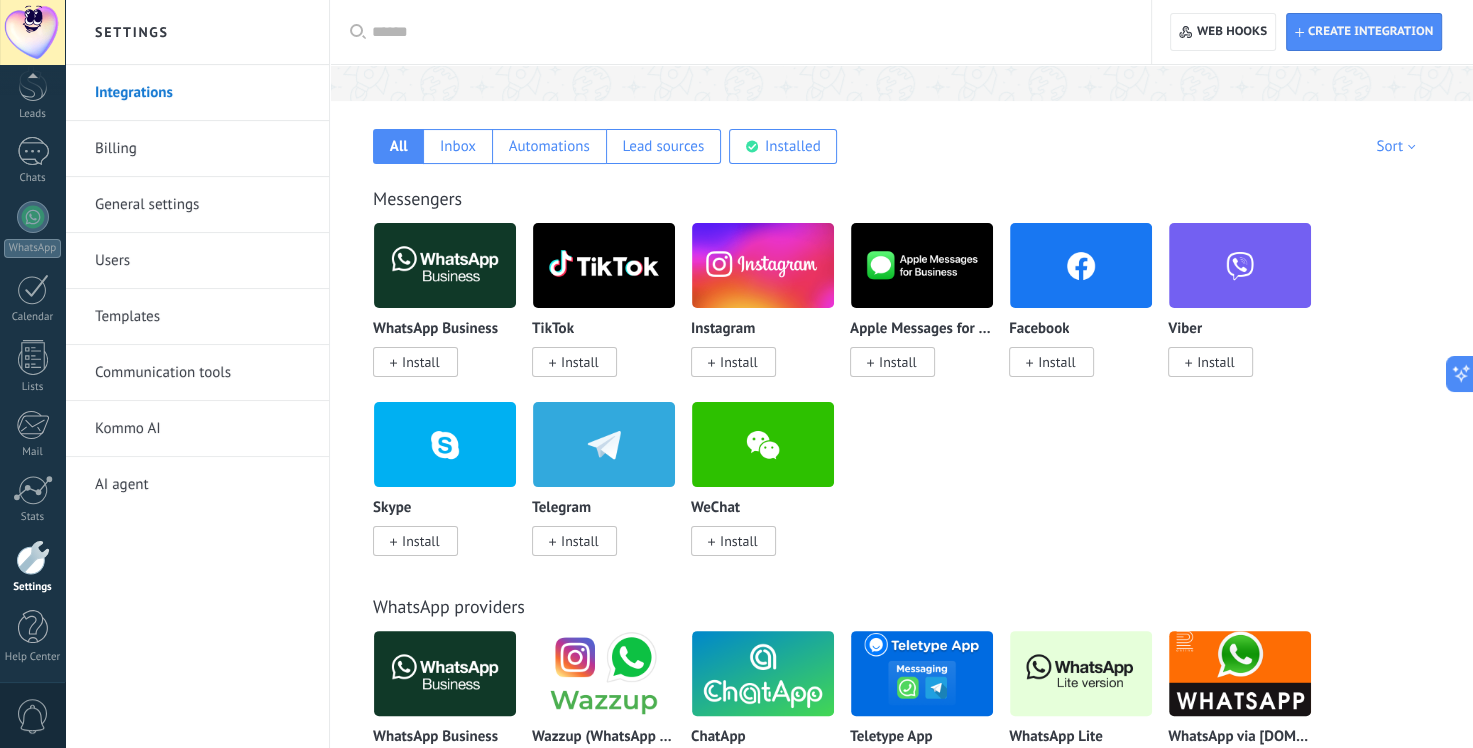 click on "Install" at bounding box center [580, 541] 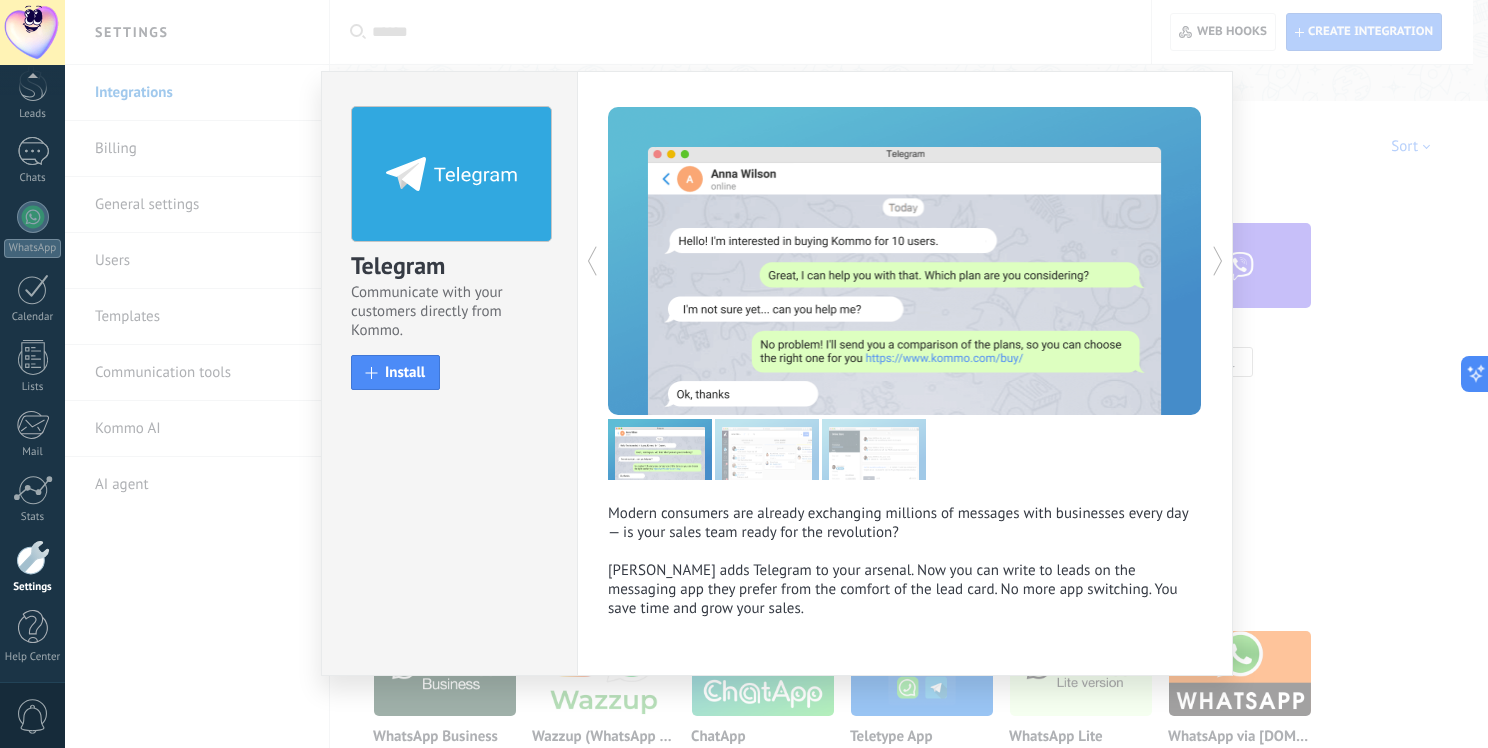 click on "Telegram Communicate with your customers directly from Kommo. install Install Modern consumers are already exchanging millions of messages with businesses every day — is your sales team ready for the revolution?  [PERSON_NAME] adds Telegram to your arsenal. Now you can write to leads on the messaging app they prefer from the comfort of the lead card. No more app switching. You save time and grow your sales. more" at bounding box center [776, 374] 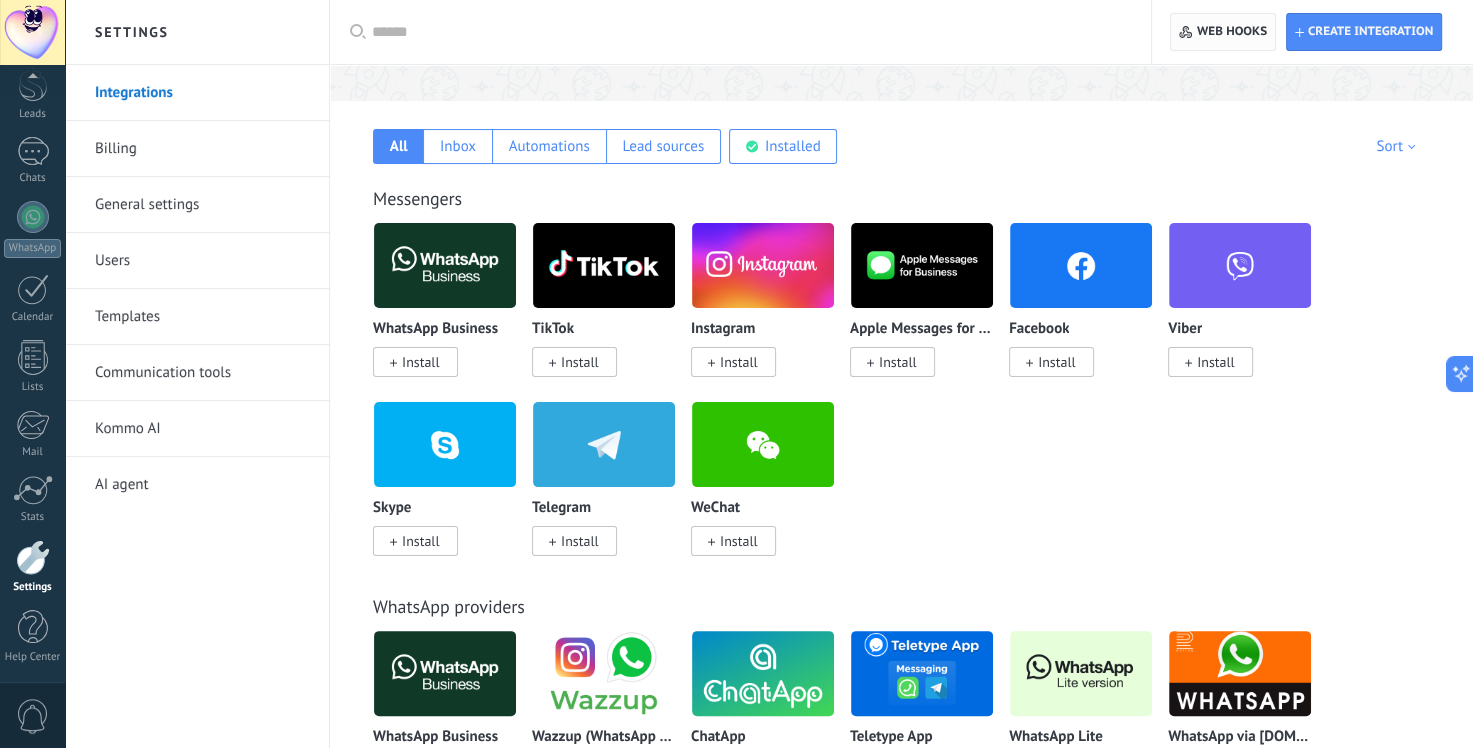 click on "Web hooks  0" at bounding box center [1232, 32] 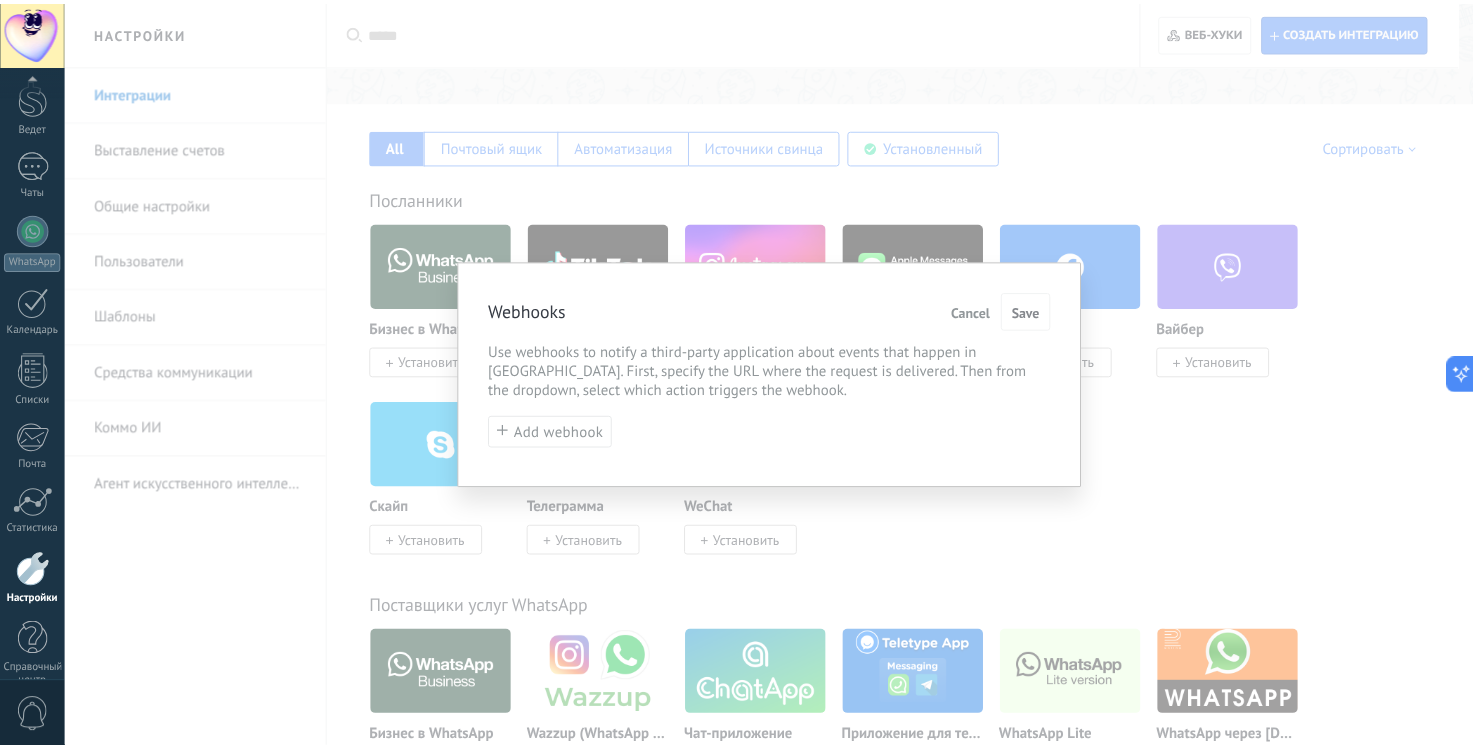 scroll, scrollTop: 96, scrollLeft: 0, axis: vertical 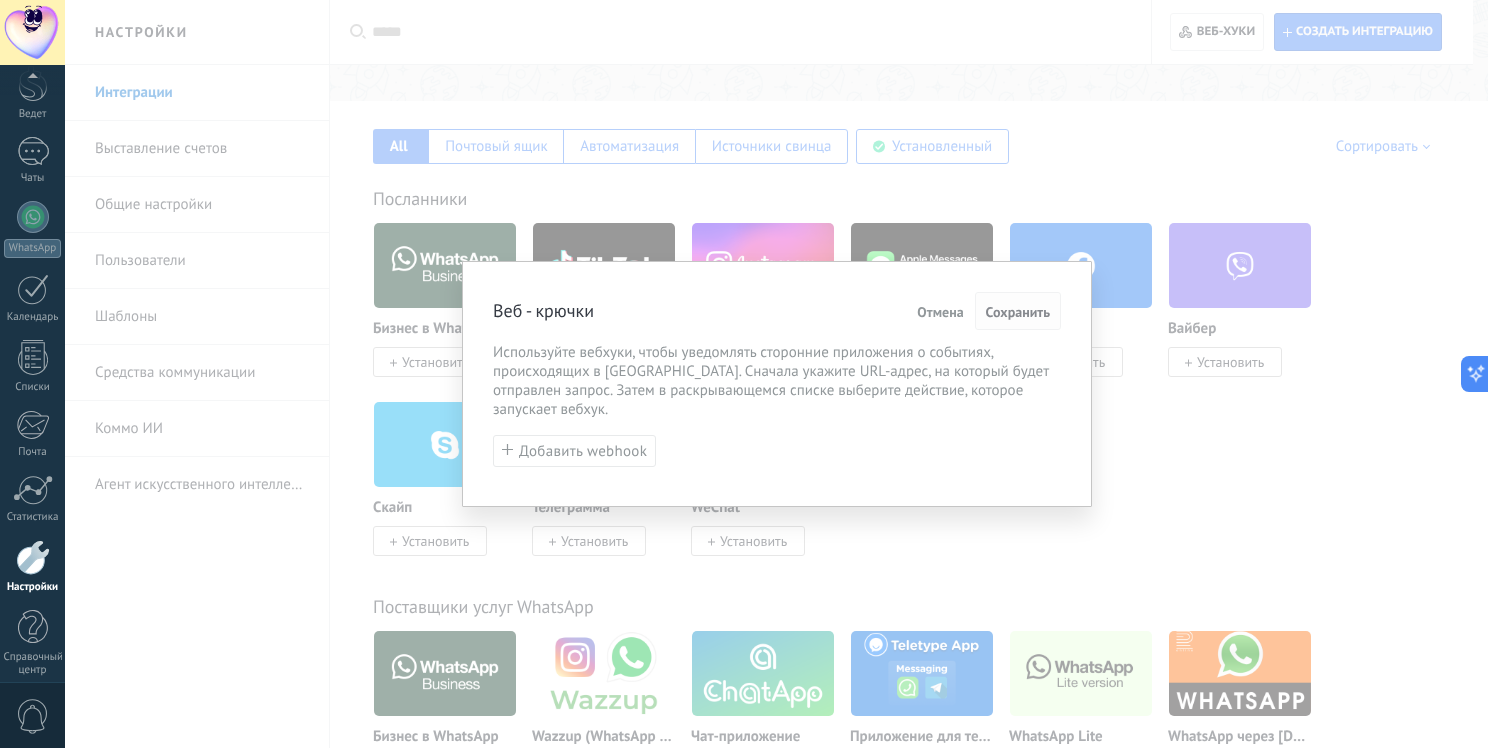 click on "Сохранить" at bounding box center (1018, 312) 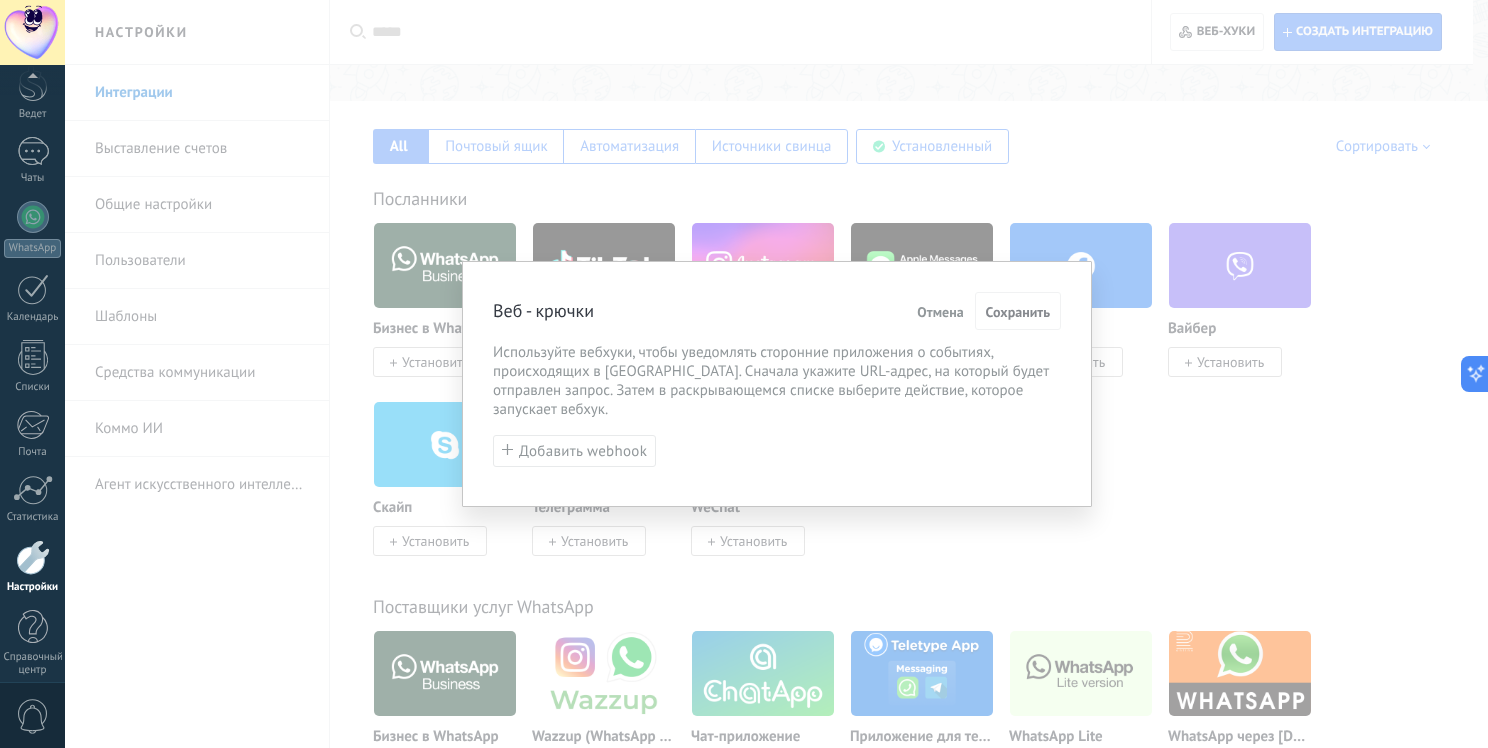 click on "Отмена" at bounding box center [940, 312] 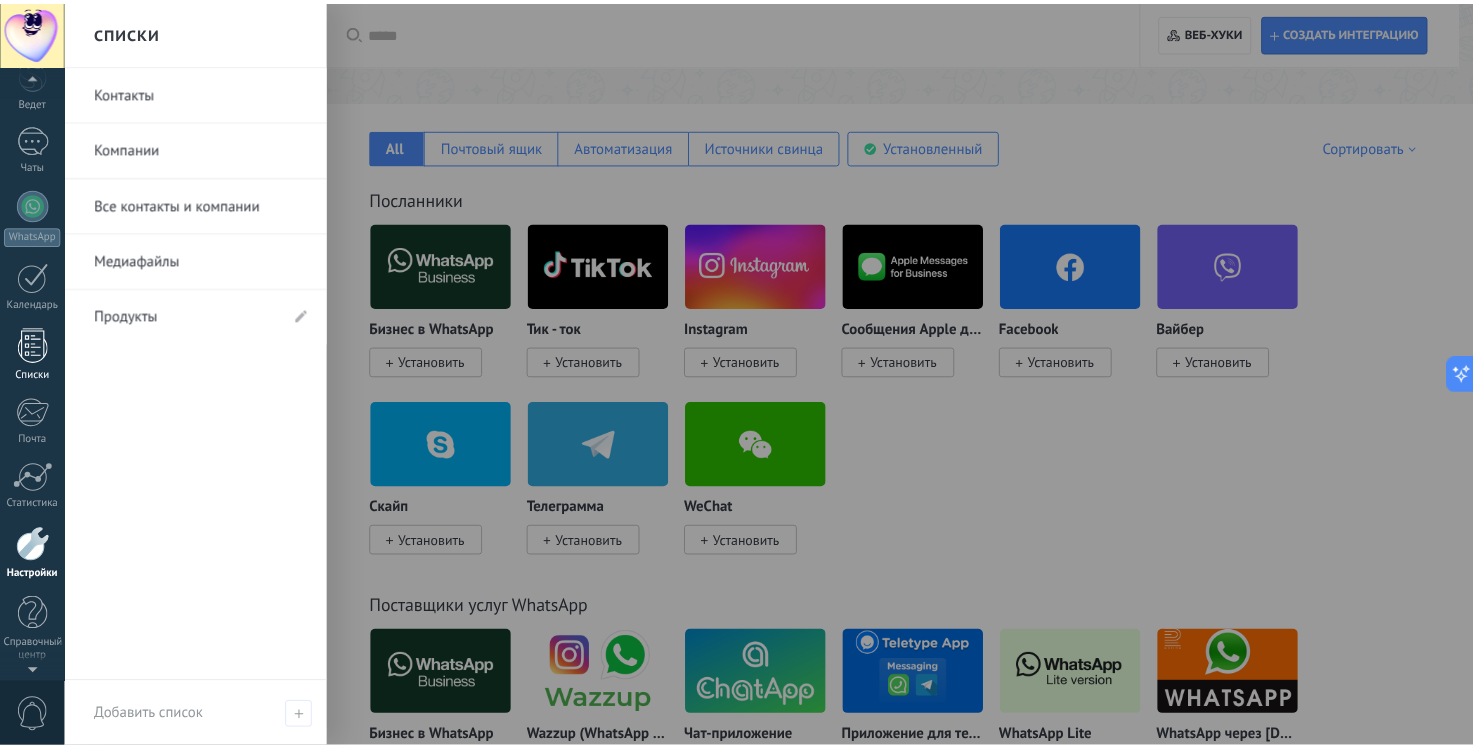 scroll, scrollTop: 0, scrollLeft: 0, axis: both 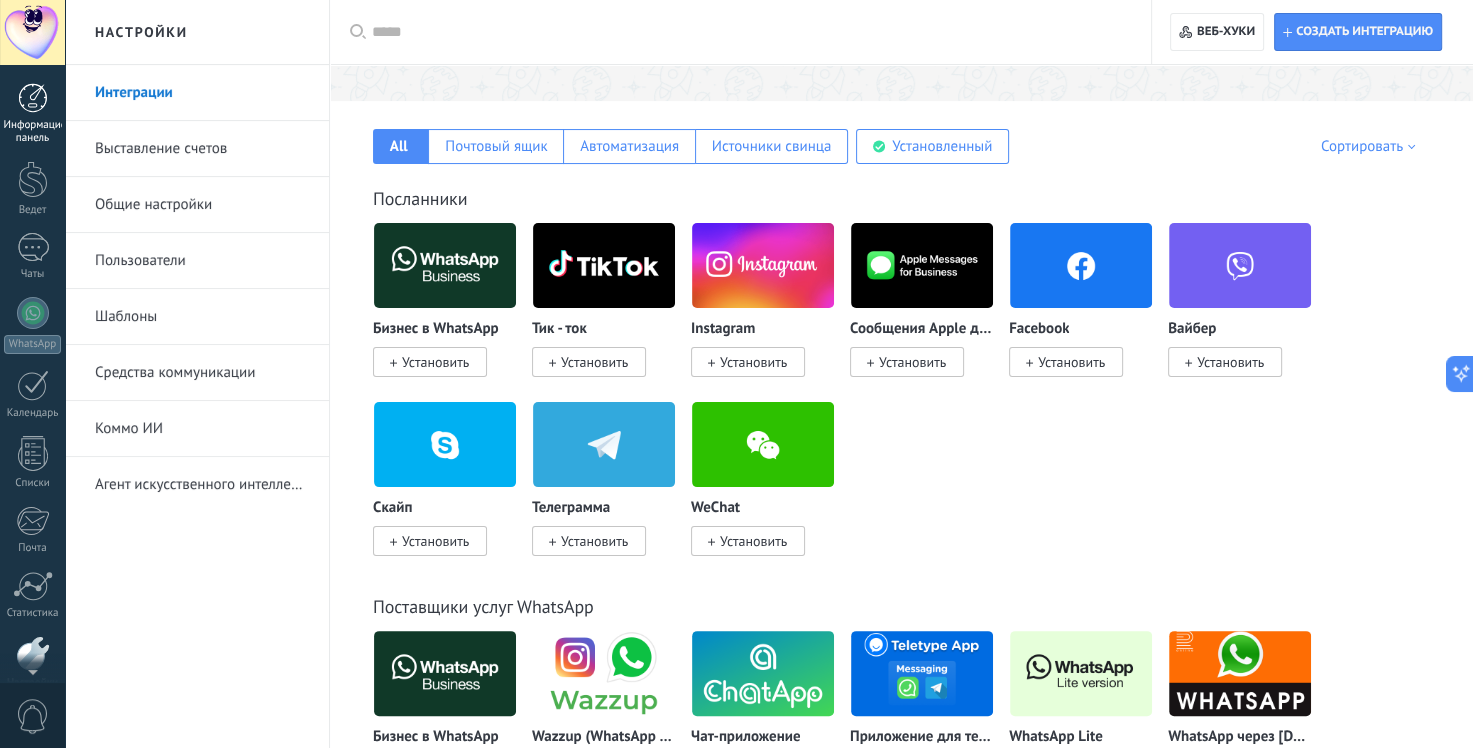 click on "Информационная панель" at bounding box center (33, 132) 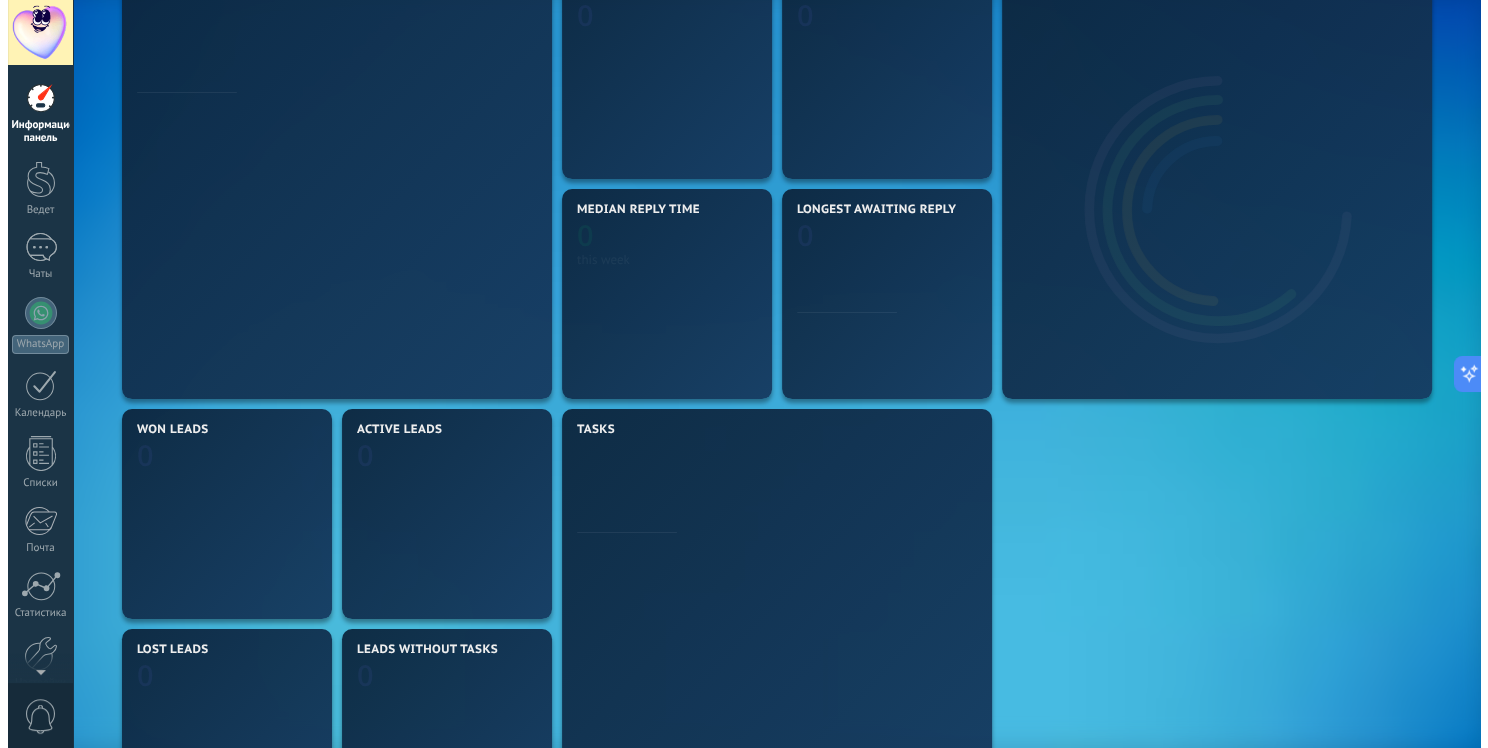scroll, scrollTop: 0, scrollLeft: 0, axis: both 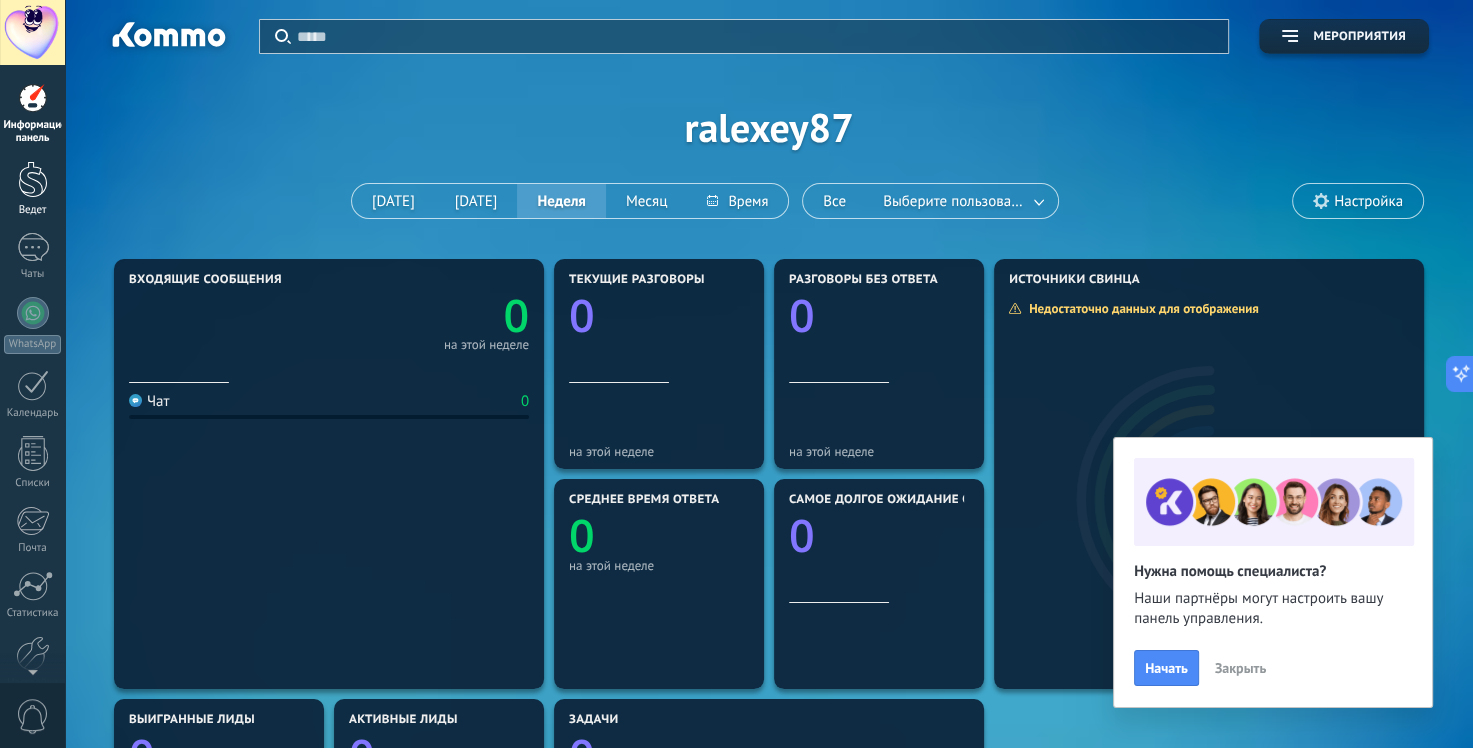 click at bounding box center (33, 179) 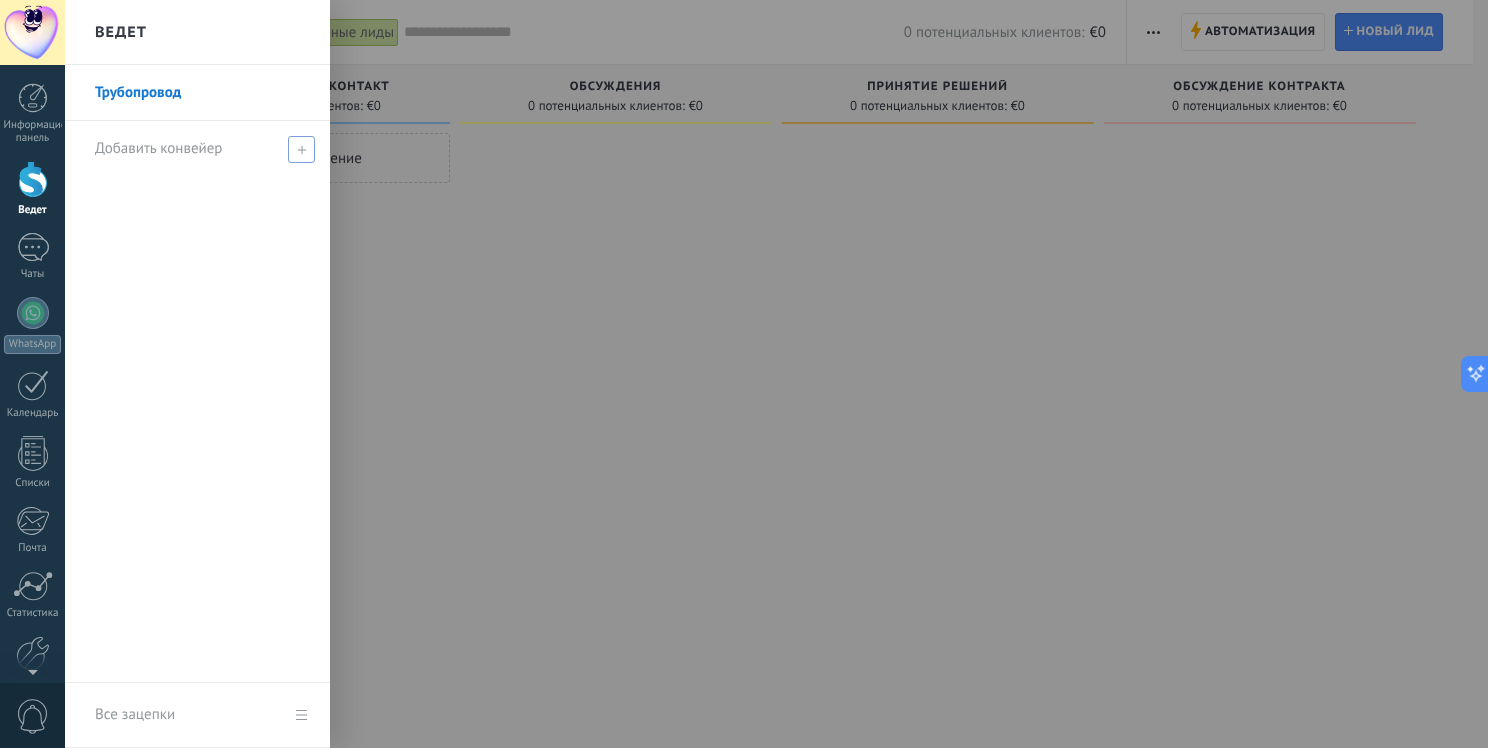 click on "Добавить конвейер" at bounding box center [158, 148] 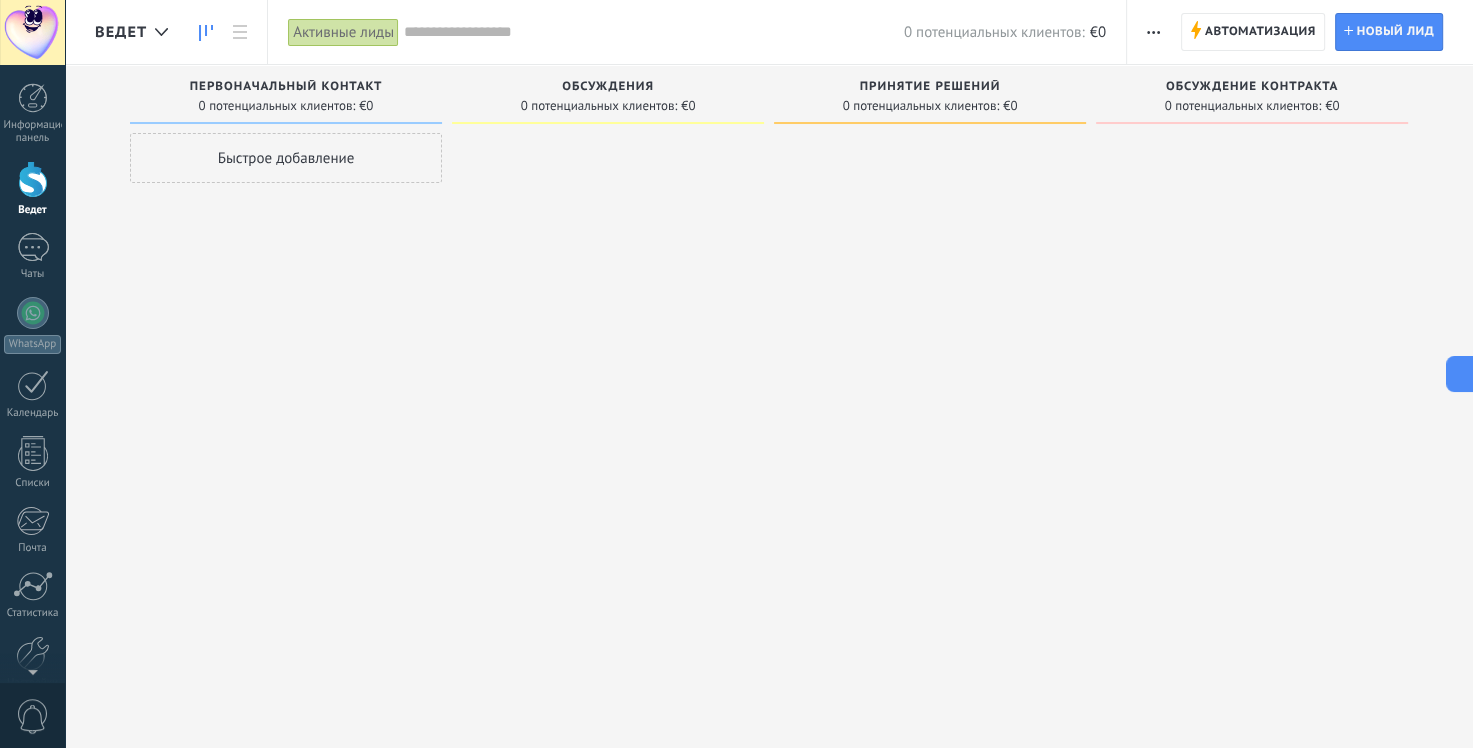 click on "Ведет" at bounding box center [121, 32] 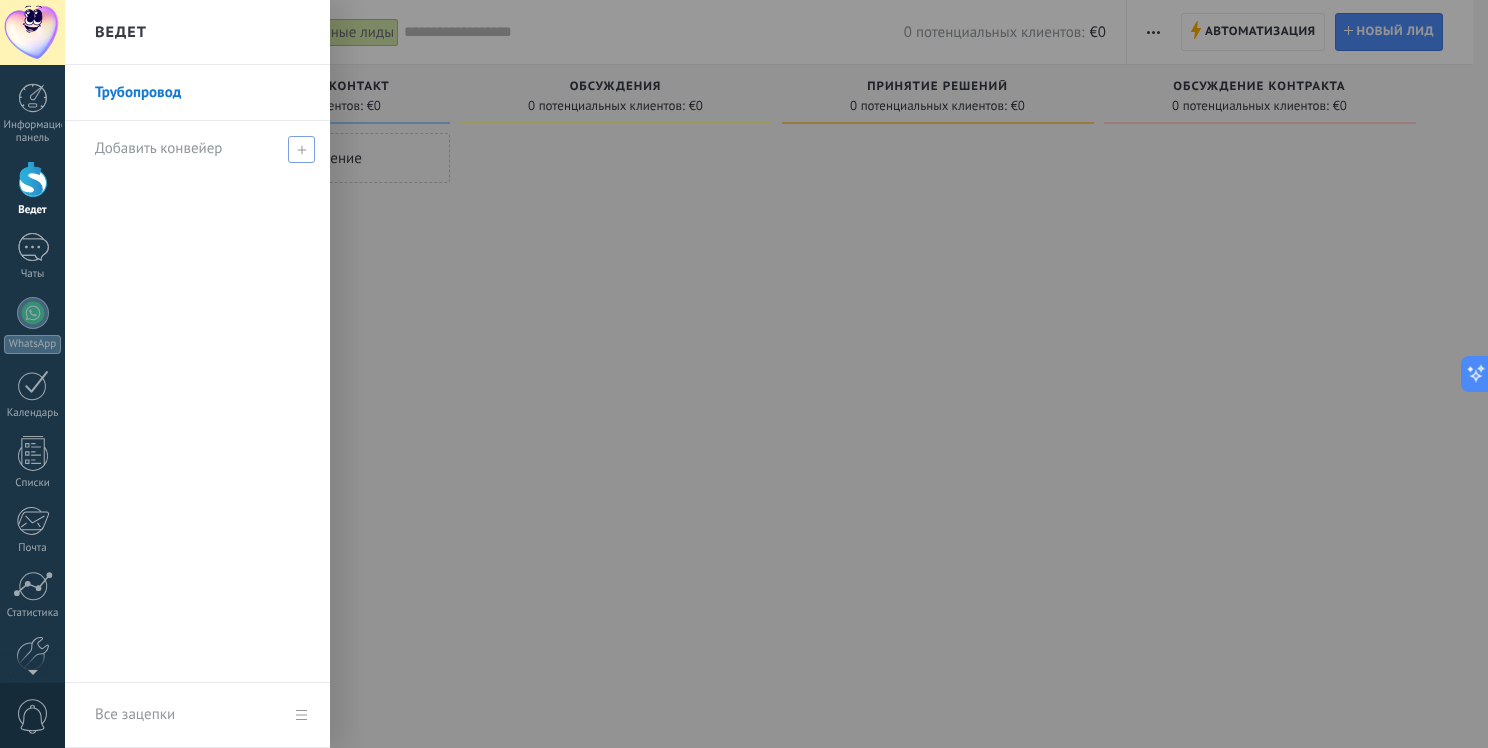 click on "Добавить конвейер" at bounding box center [202, 148] 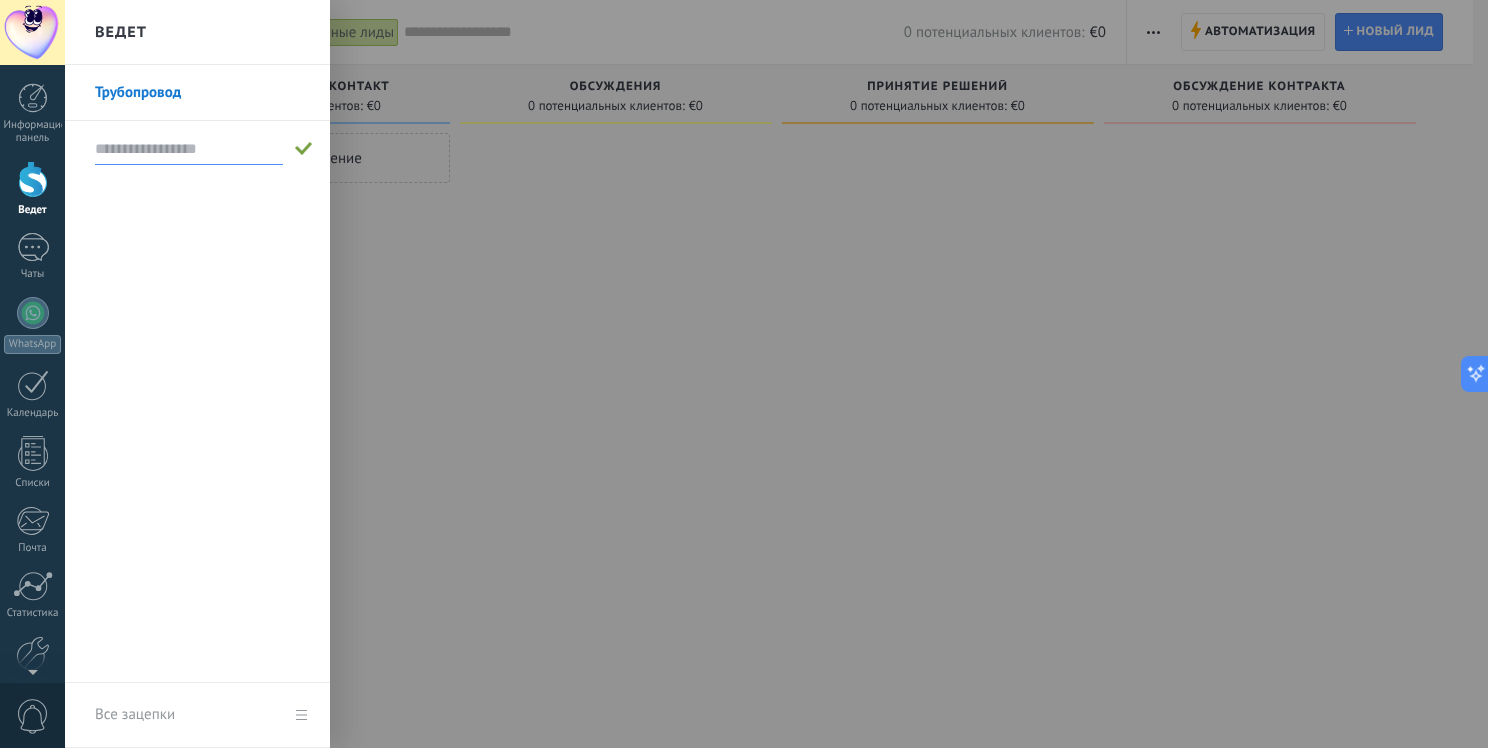 type on "**********" 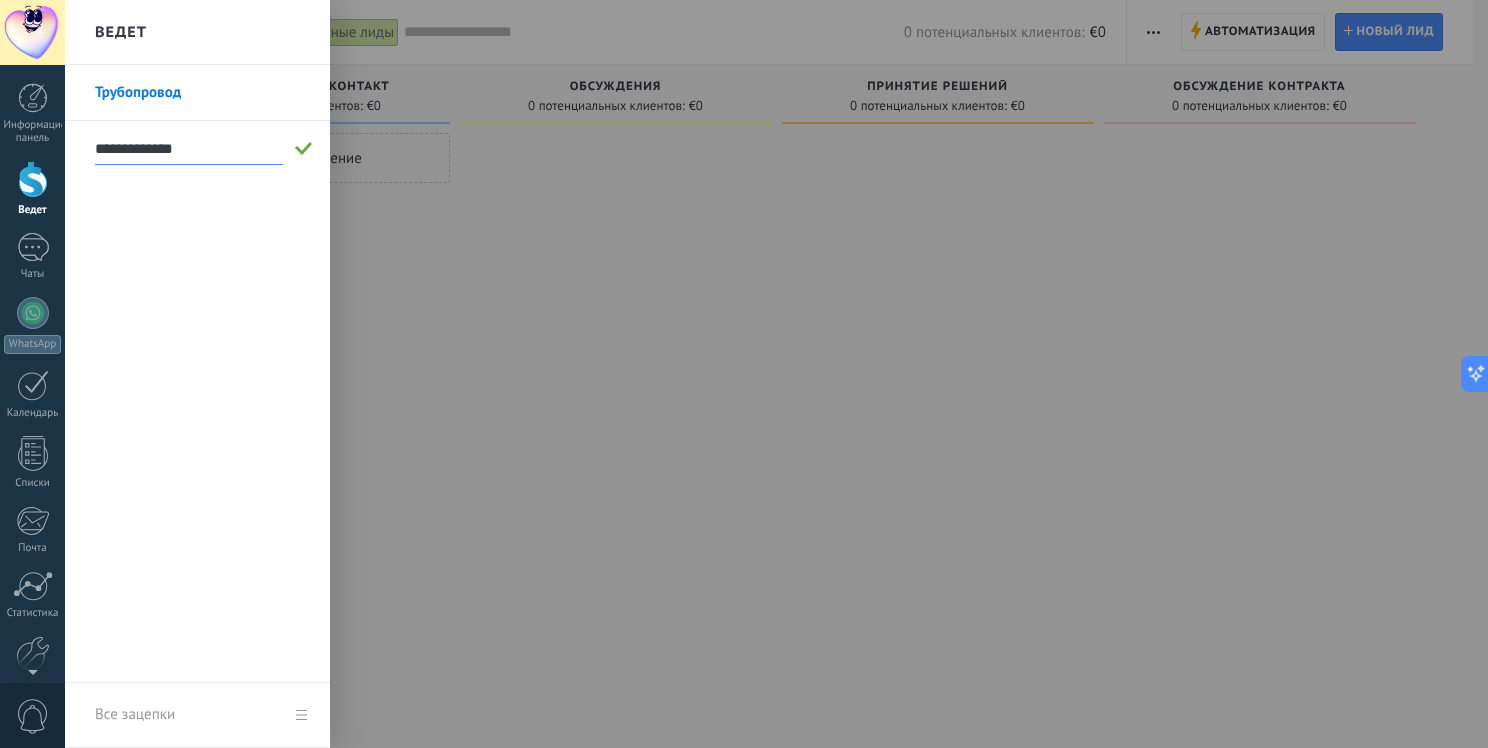 click at bounding box center (304, 149) 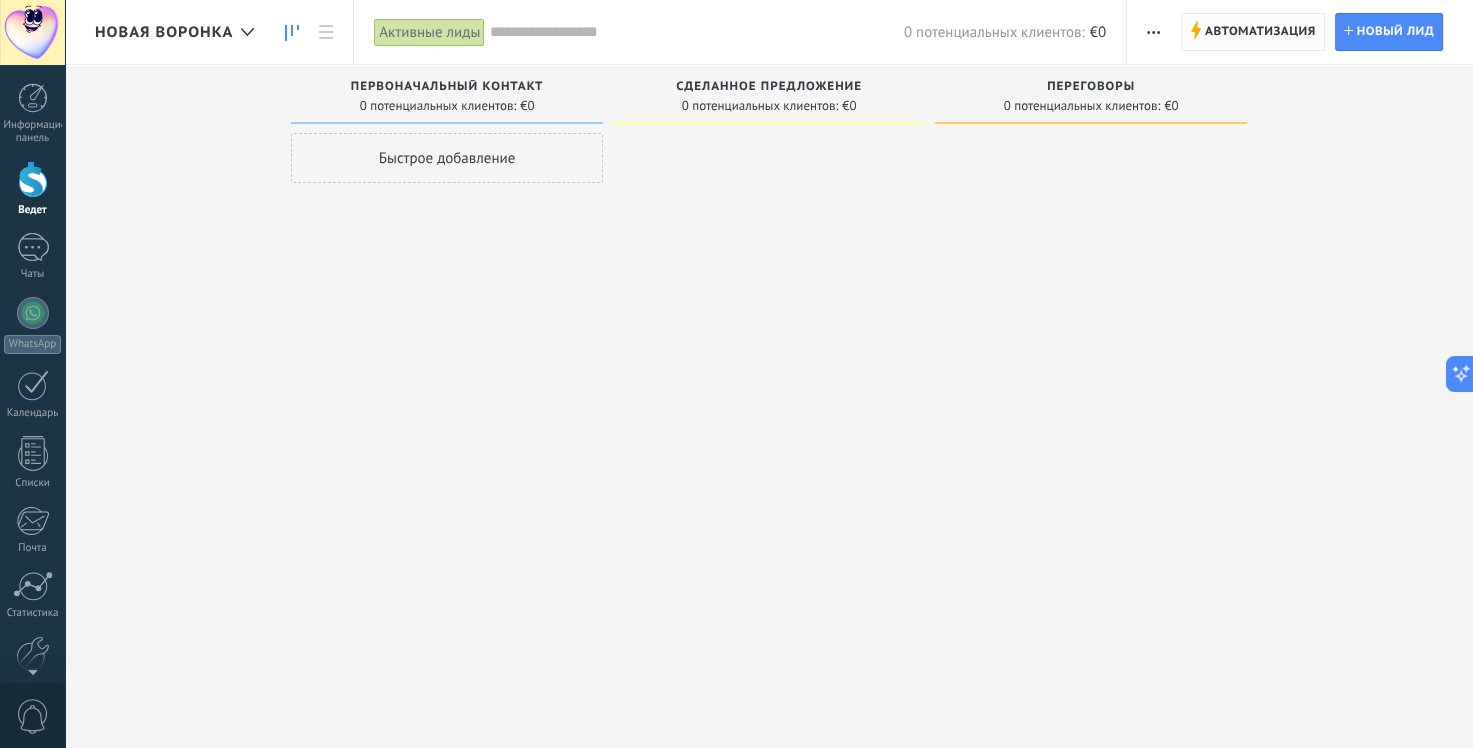 click on "Автоматизация" at bounding box center (1260, 32) 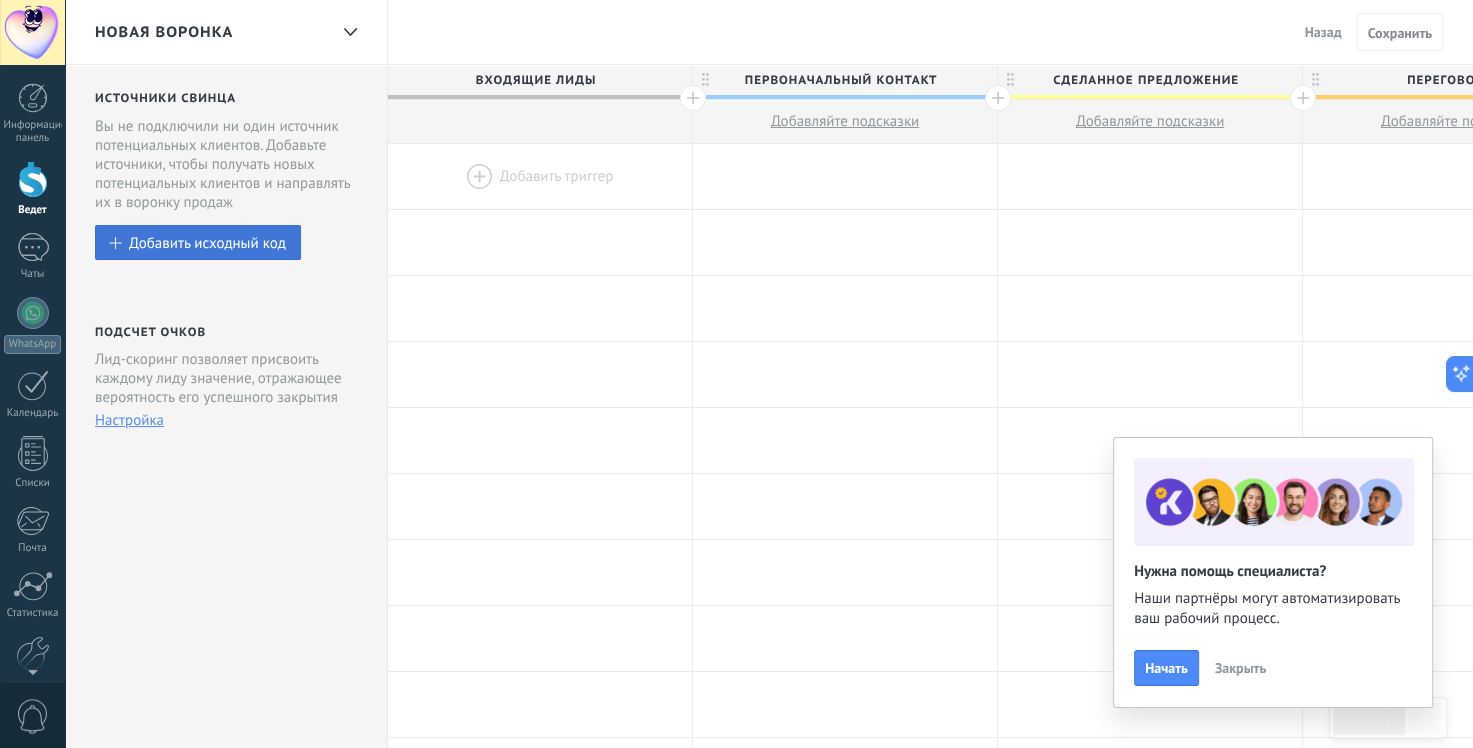 click on "Добавить исходный код" at bounding box center (207, 242) 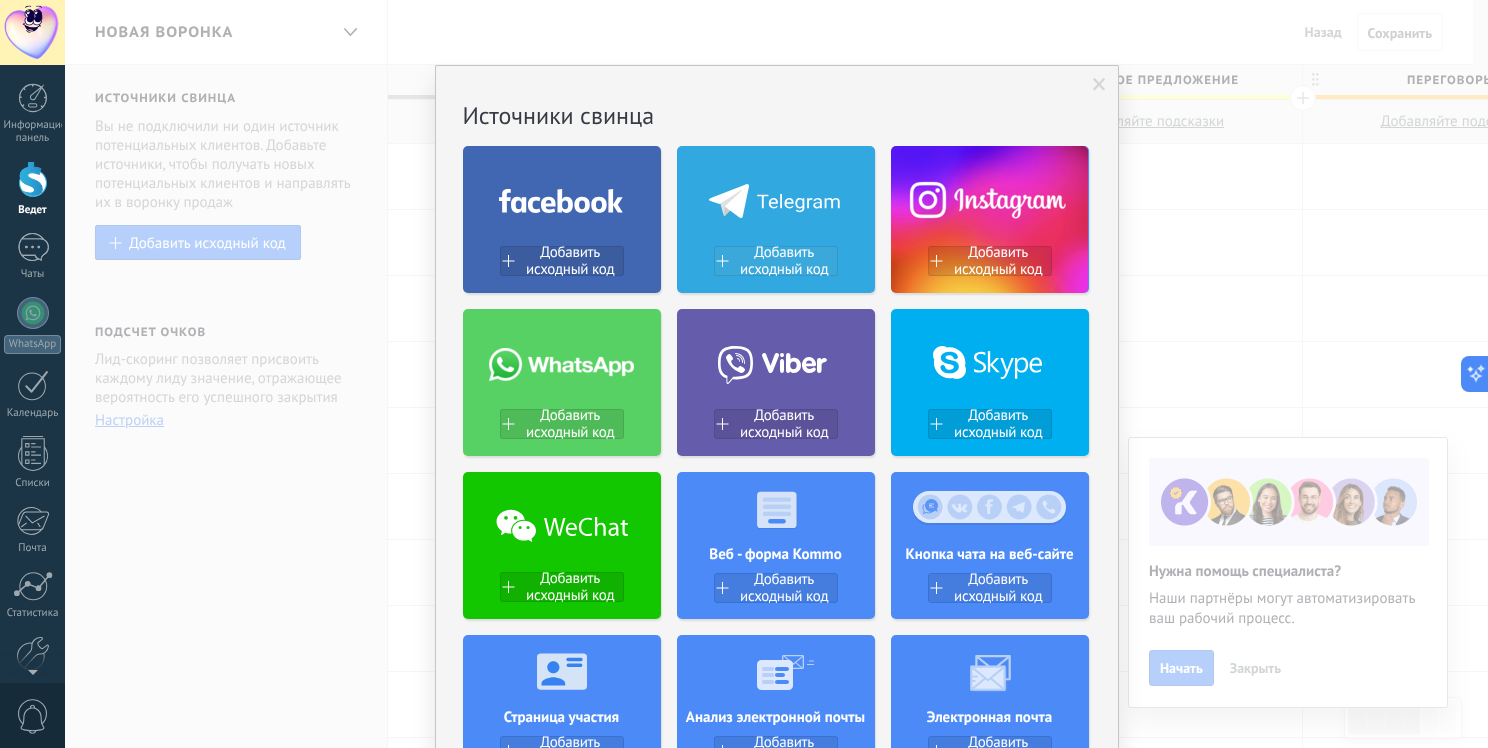 click on "Добавить исходный код" at bounding box center [784, 261] 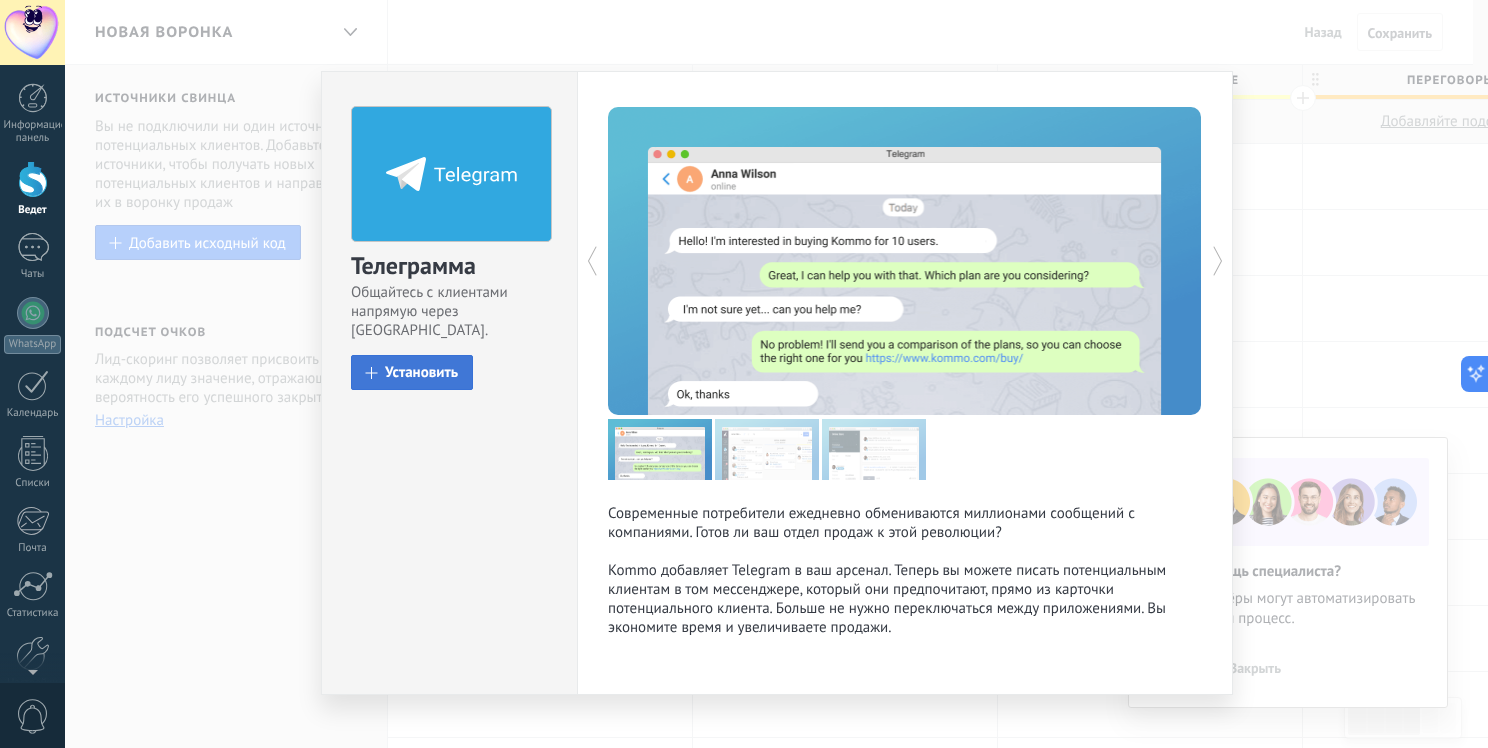 click on "Установить" at bounding box center [412, 372] 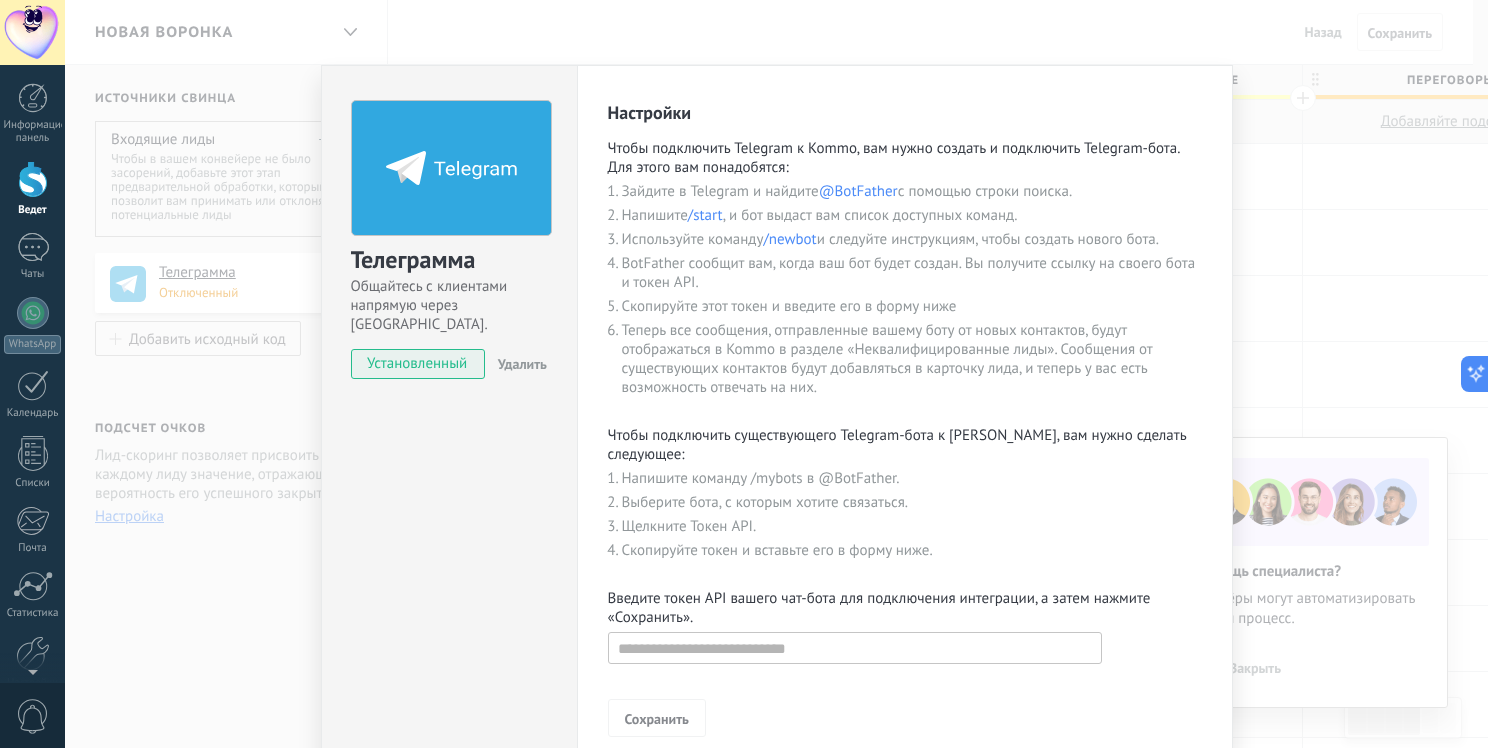 scroll, scrollTop: 122, scrollLeft: 0, axis: vertical 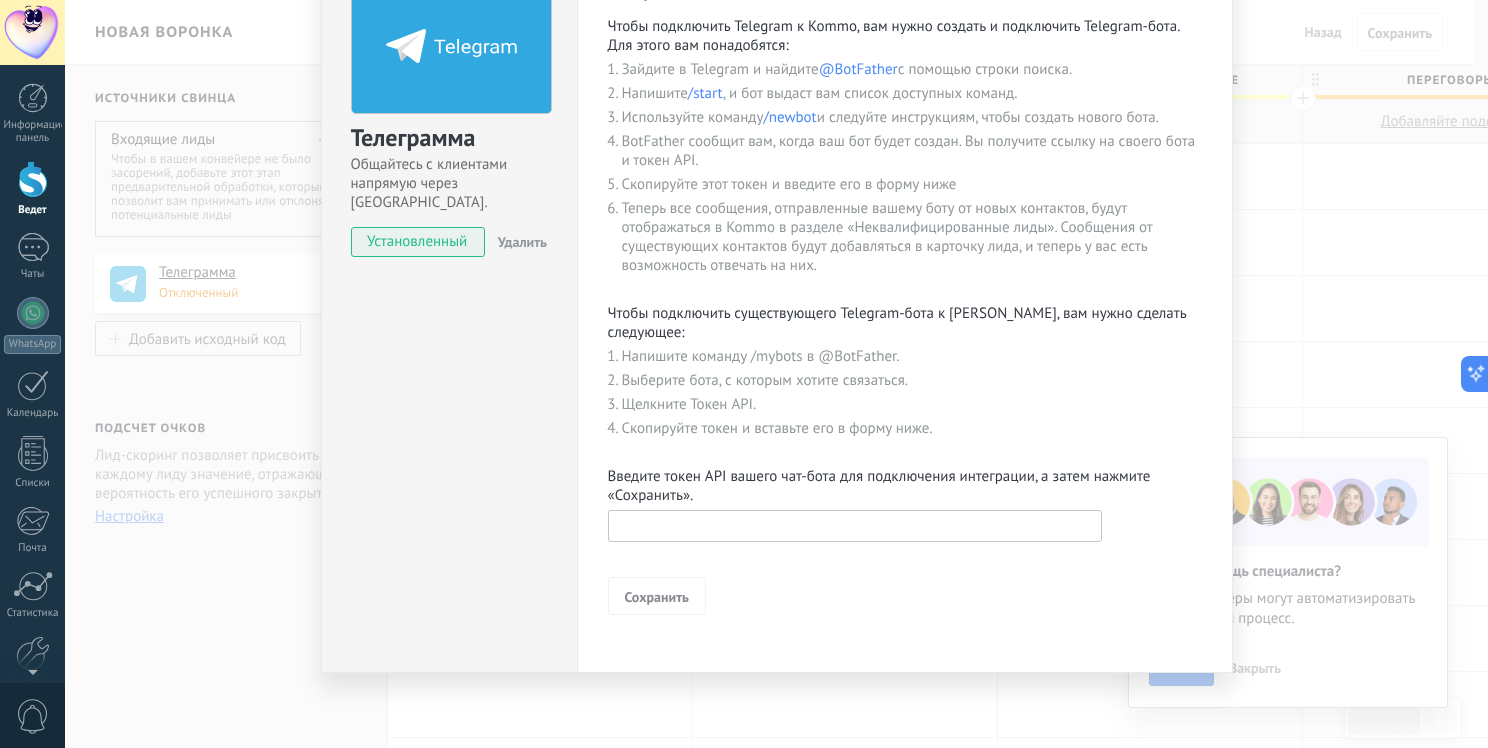 click at bounding box center (855, 526) 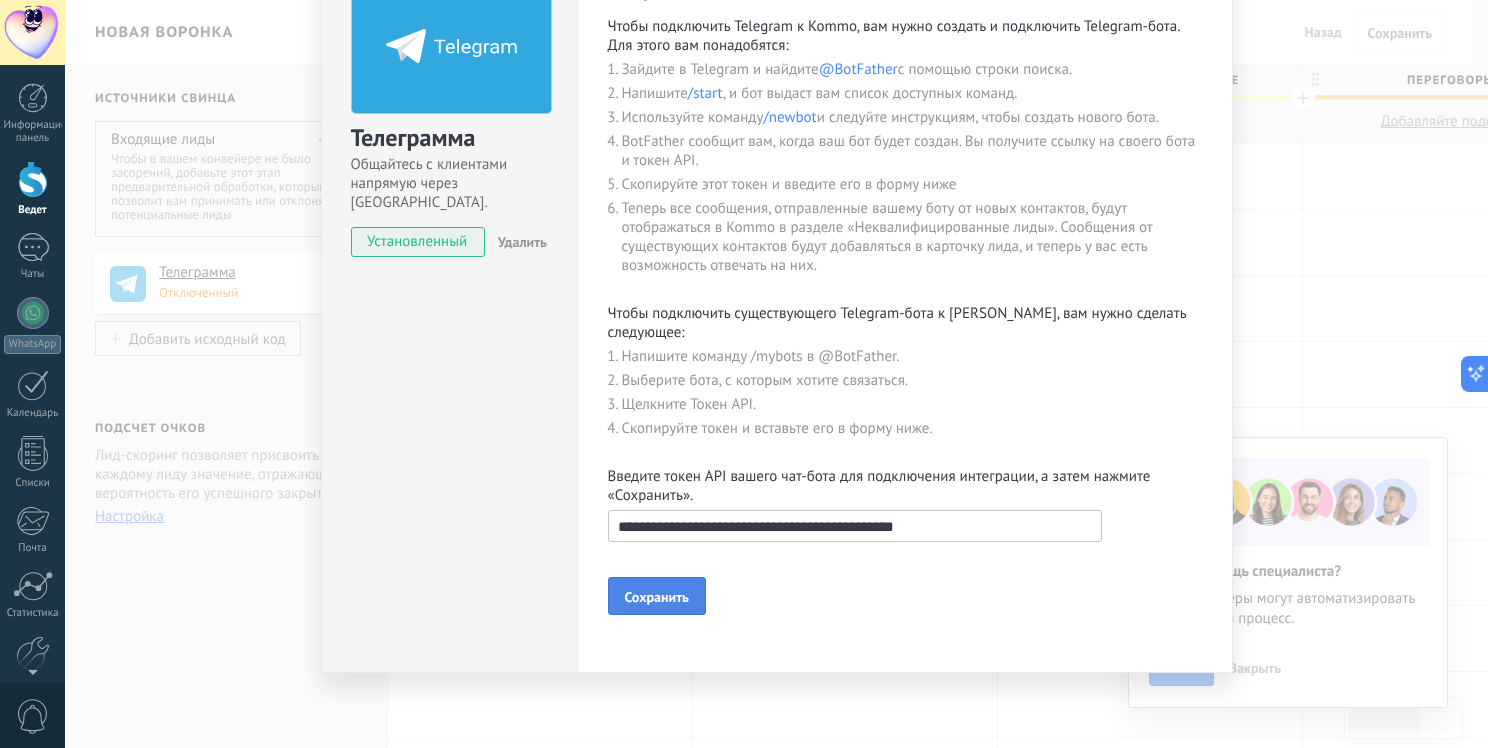 type on "**********" 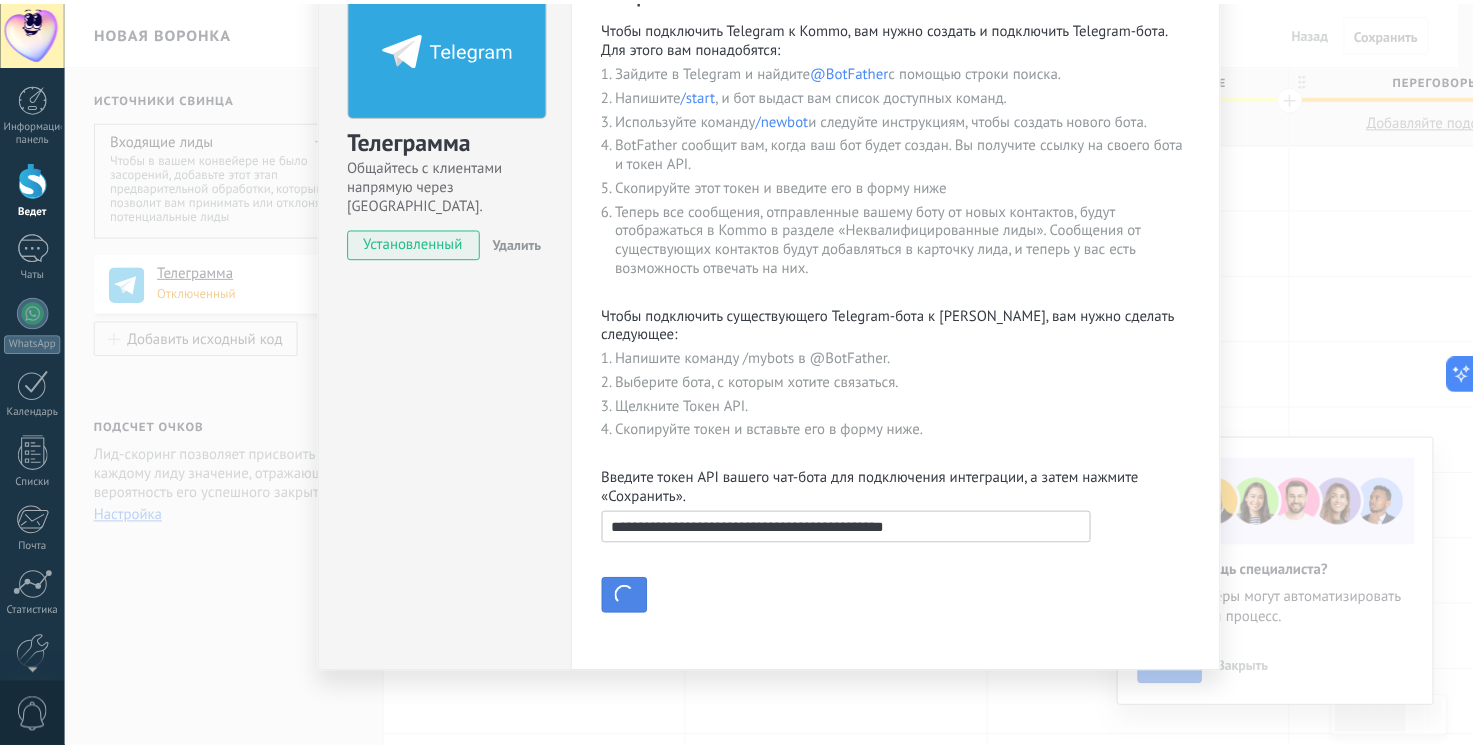 scroll, scrollTop: 0, scrollLeft: 0, axis: both 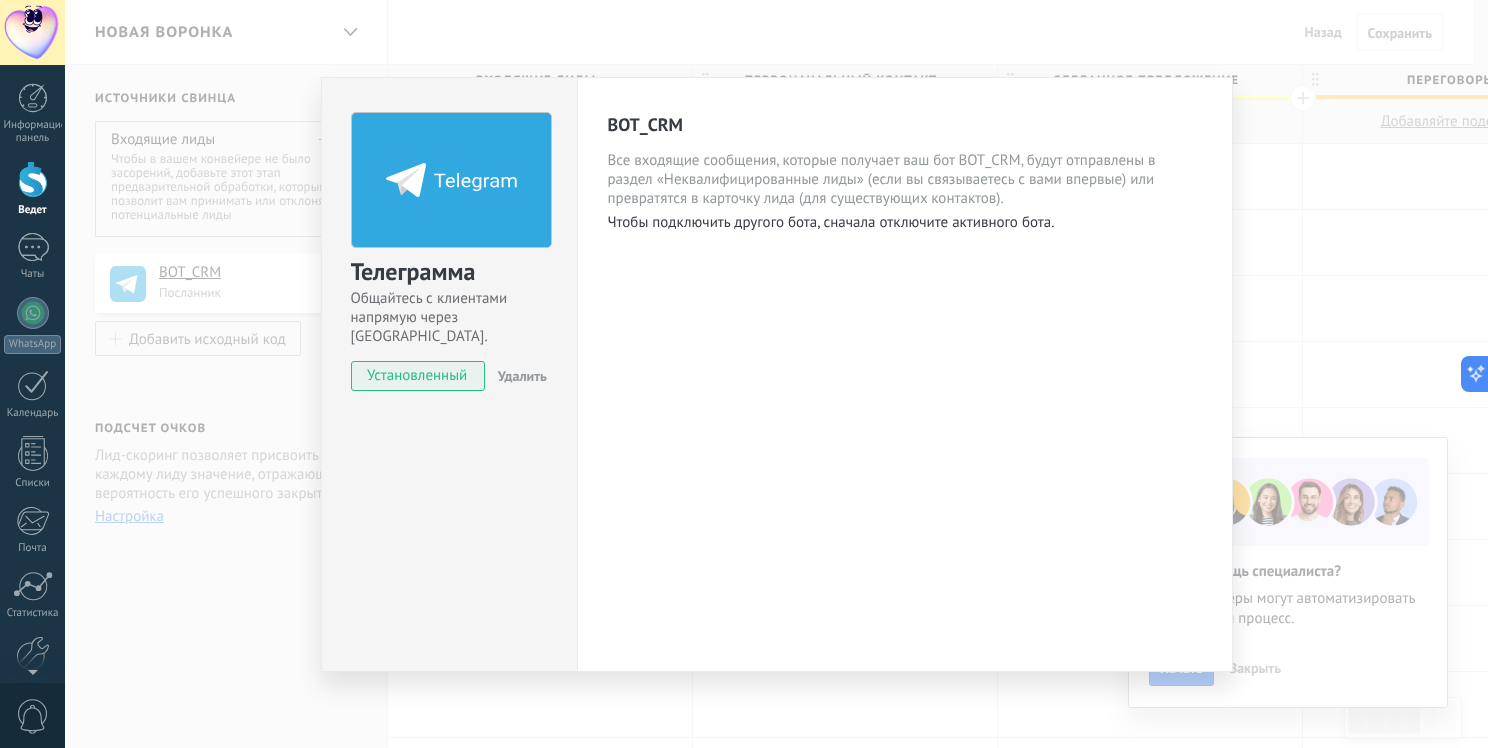 click on "Телеграмма Общайтесь с клиентами напрямую через Kommo. установленный Удалить BOT_CRM Все входящие сообщения, которые получает ваш бот BOT_CRM, будут отправлены в раздел «Неквалифицированные лиды» (если вы связываетесь с вами впервые) или превратятся в карточку лида (для существующих контактов). Чтобы подключить другого бота, сначала отключите активного бота. more" at bounding box center [776, 374] 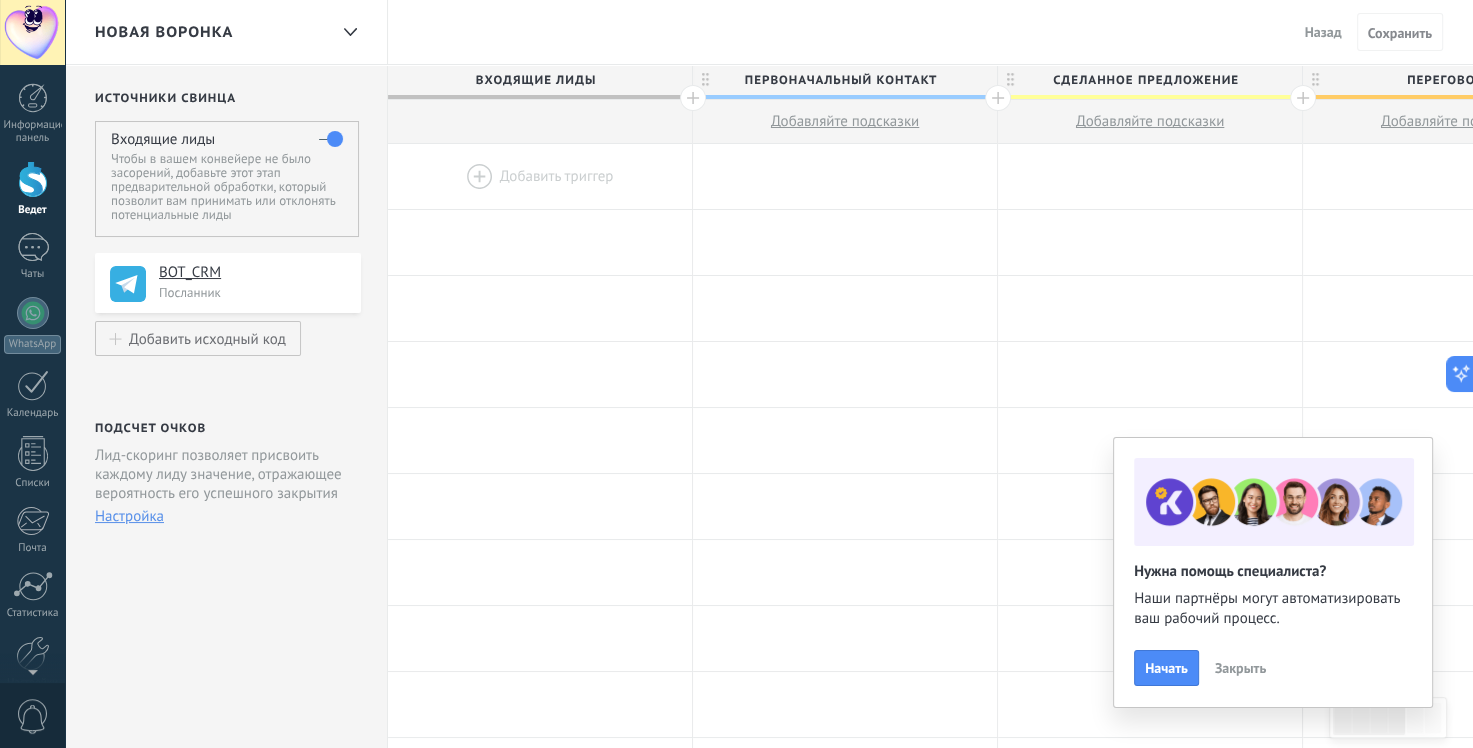 click at bounding box center [331, 139] 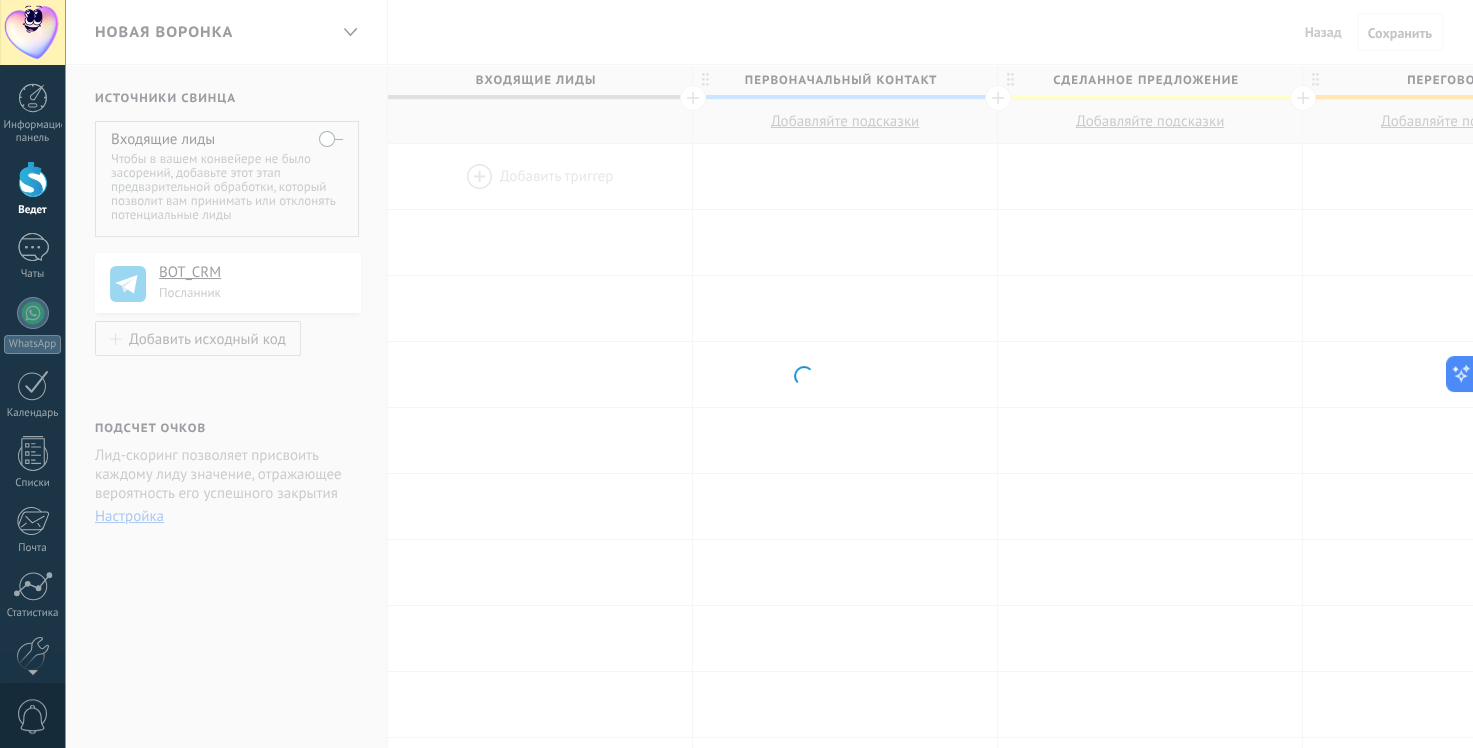 click on ".abccls-1,.abccls-2{fill-rule:evenodd}.abccls-2{fill:#fff} .abfcls-1{fill:none}.abfcls-2{fill:#fff} .abncls-1{isolation:isolate}.abncls-2{opacity:.06}.abncls-2,.abncls-3,.abncls-6{mix-blend-mode:multiply}.abncls-3{opacity:.15}.abncls-4,.abncls-8{fill:#fff}.abncls-5{fill:url(#abnlinear-gradient)}.abncls-6{opacity:.04}.abncls-7{fill:url(#abnlinear-gradient-2)}.abncls-8{fill-rule:evenodd} .abqst0{fill:#ffa200} .abwcls-1{fill:#252525} .cls-1{isolation:isolate} .acicls-1{fill:none} .aclcls-1{fill:#232323} .acnst0{display:none} .addcls-1,.addcls-2{fill:none;stroke-miterlimit:10}.addcls-1{stroke:#dfe0e5}.addcls-2{stroke:#a1a7ab} .adecls-1,.adecls-2{fill:none;stroke-miterlimit:10}.adecls-1{stroke:#dfe0e5}.adecls-2{stroke:#a1a7ab} .adqcls-1{fill:#8591a5;fill-rule:evenodd} .aeccls-1{fill:#5c9f37} .aeecls-1{fill:#f86161} .aejcls-1{fill:#8591a5;fill-rule:evenodd} .aekcls-1{fill-rule:evenodd} .aelcls-1{fill-rule:evenodd;fill:currentColor} .aemcls-1{fill-rule:evenodd;fill:currentColor} .aencls-2{fill:#f86161;opacity:.3}" at bounding box center [736, 374] 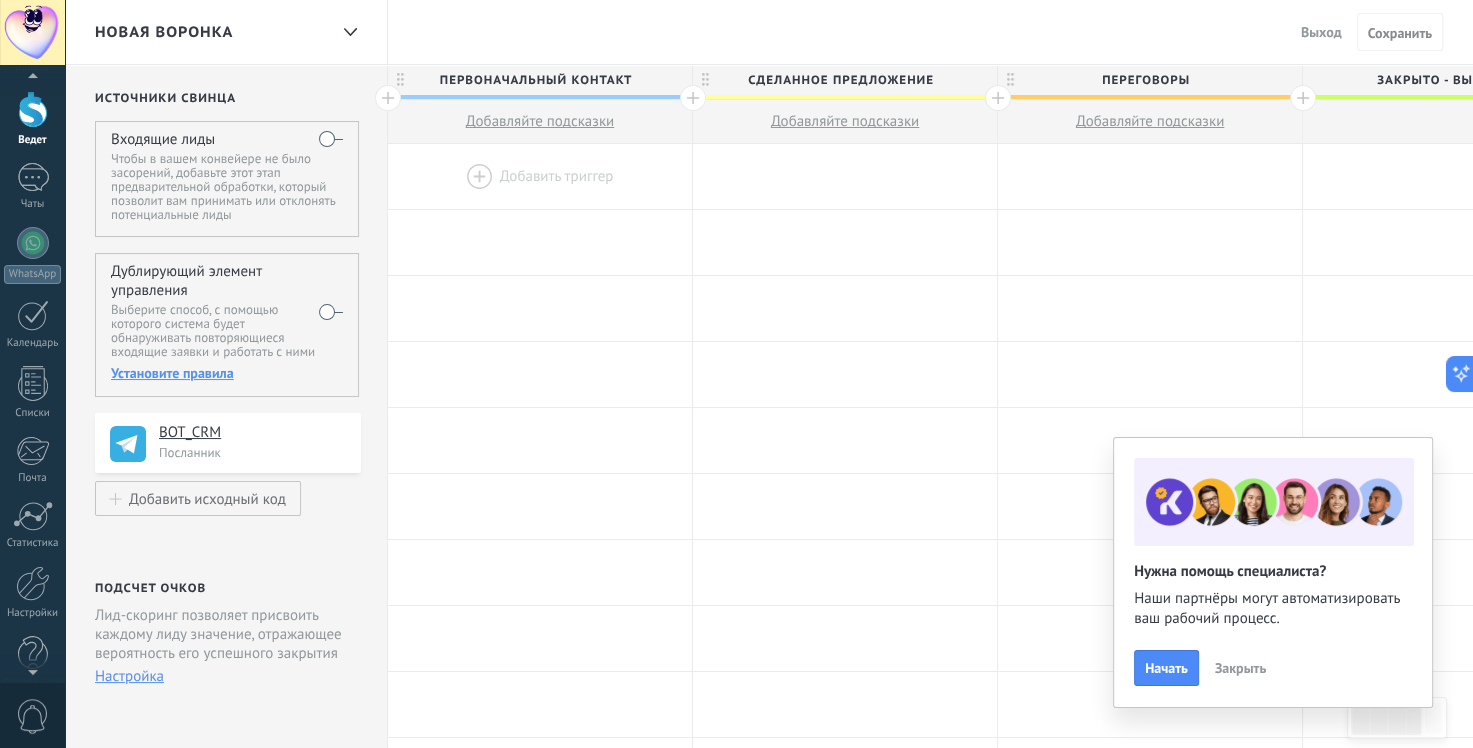 scroll, scrollTop: 108, scrollLeft: 0, axis: vertical 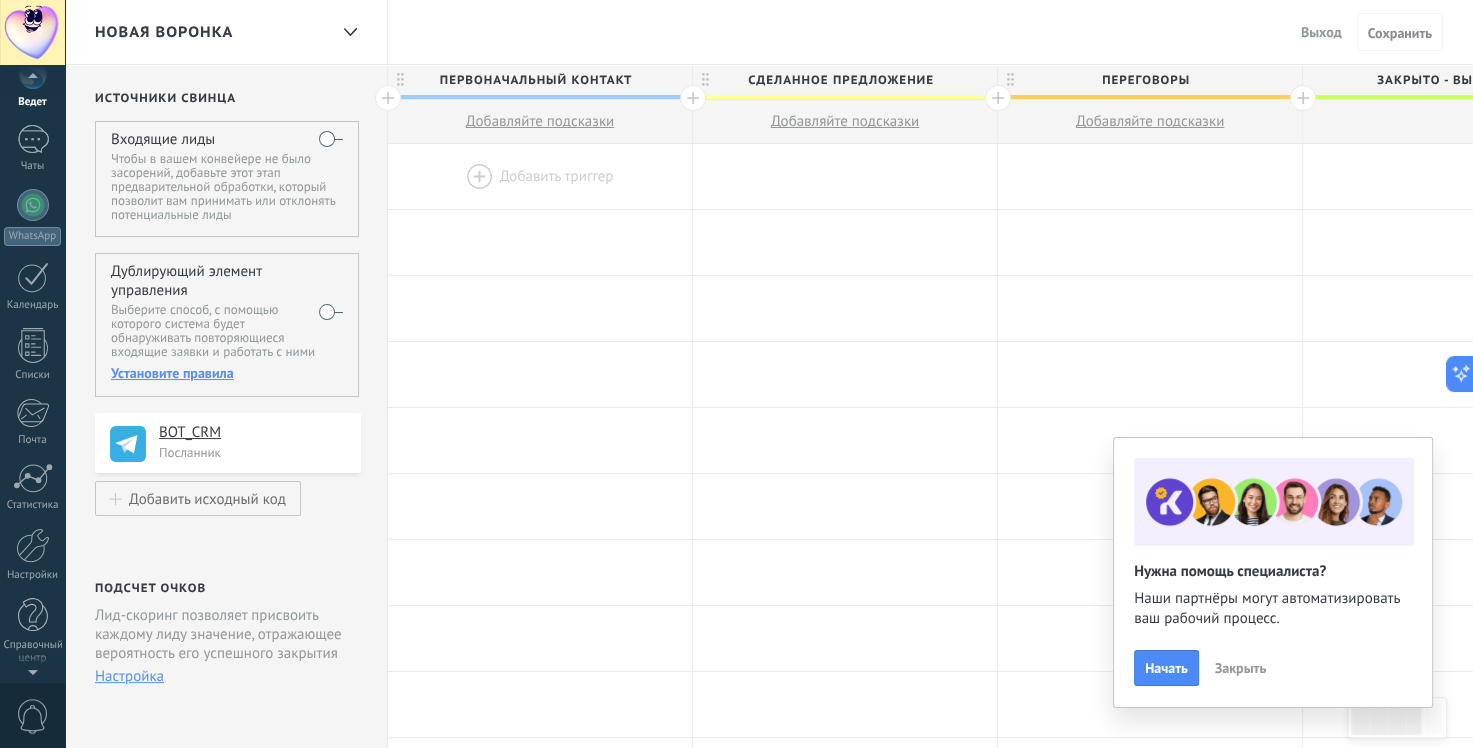 click at bounding box center [32, 668] 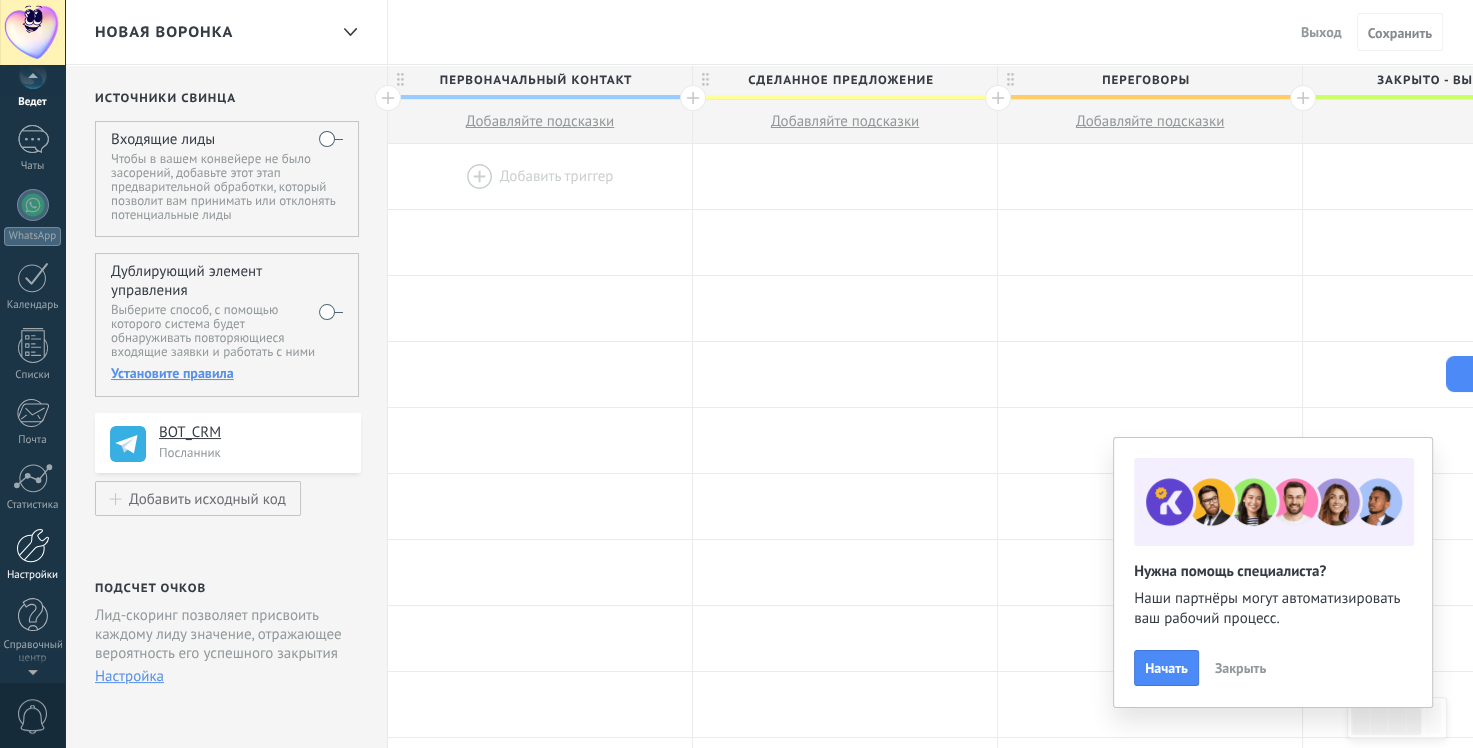 click at bounding box center (33, 545) 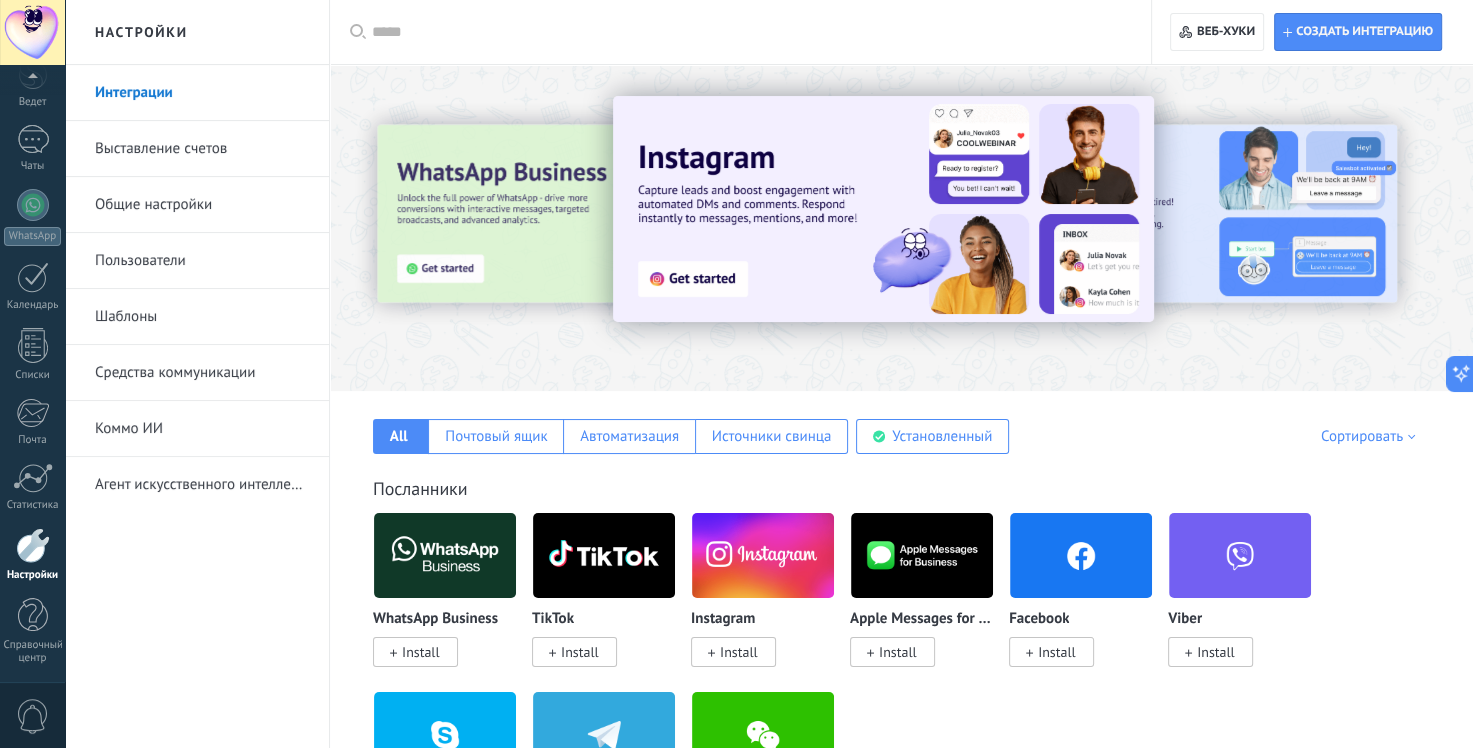 scroll, scrollTop: 344, scrollLeft: 0, axis: vertical 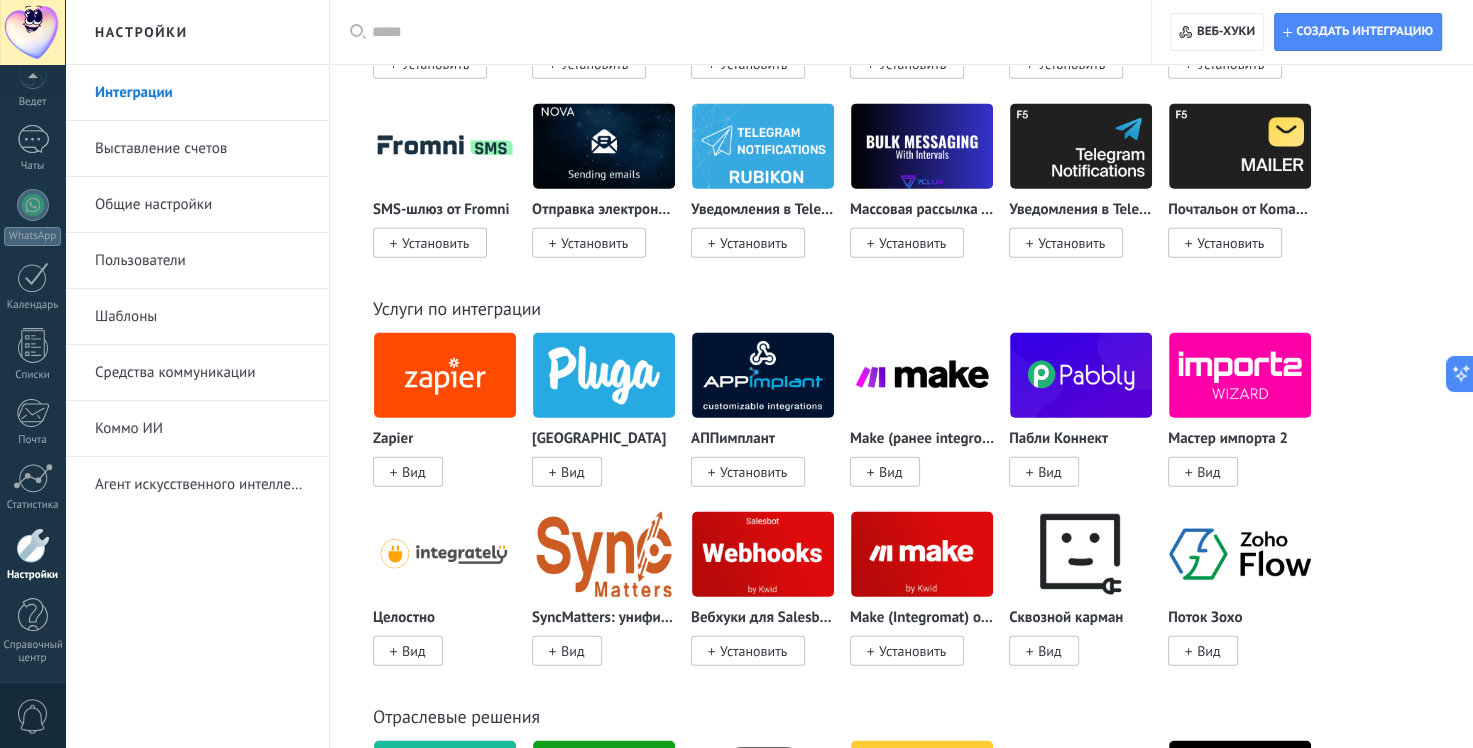 click at bounding box center (922, 375) 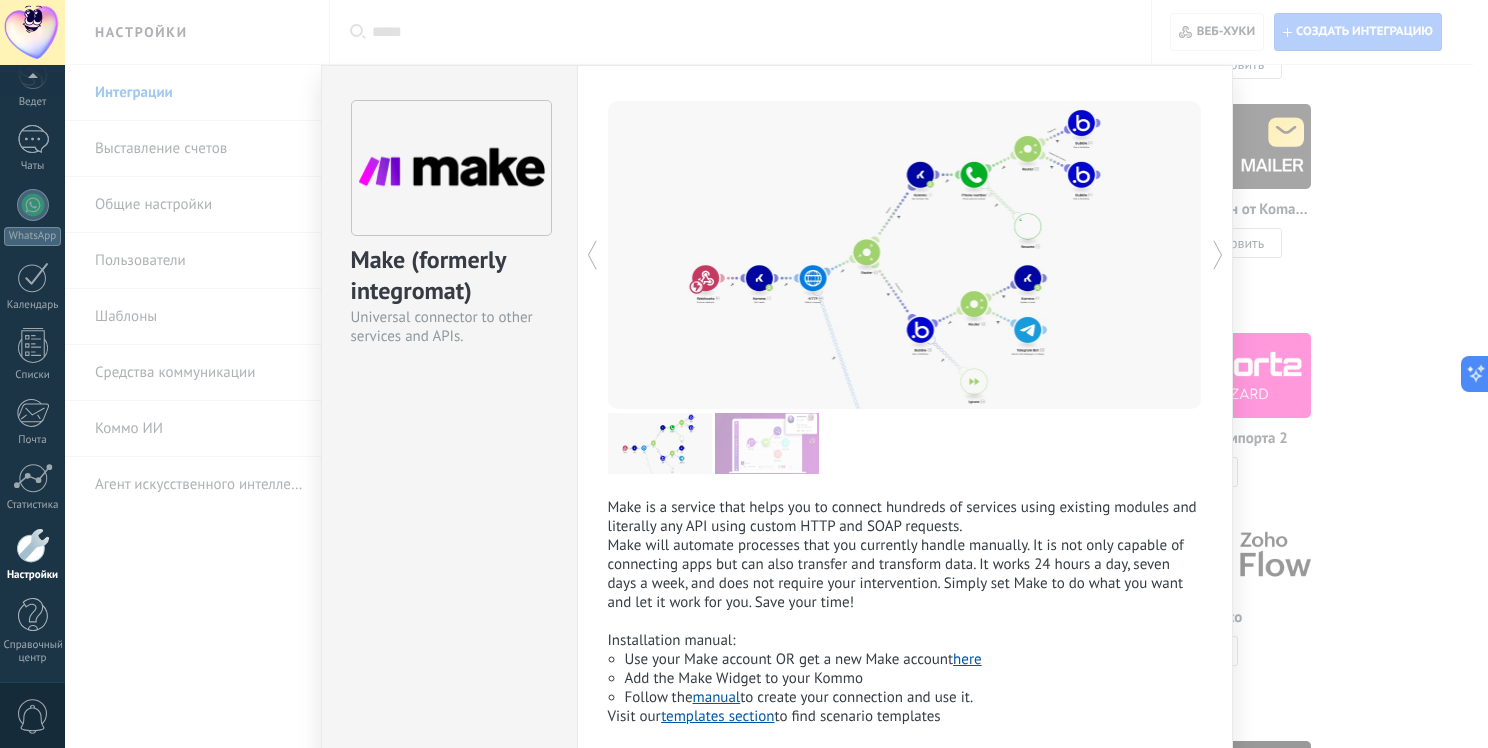 click on "Make is a service that helps you to connect hundreds of services using existing modules and literally any API using custom HTTP and SOAP requests." at bounding box center [905, 517] 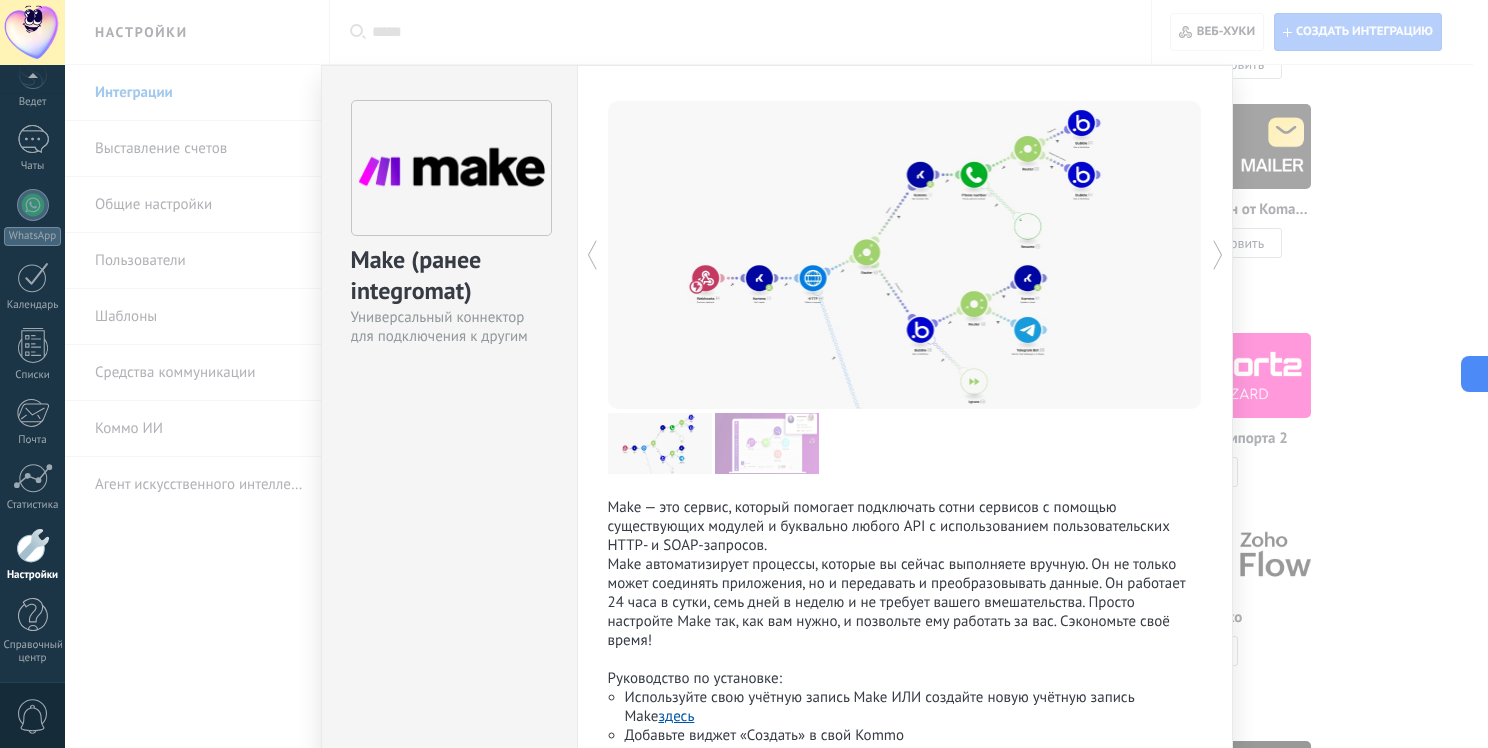 scroll, scrollTop: 170, scrollLeft: 0, axis: vertical 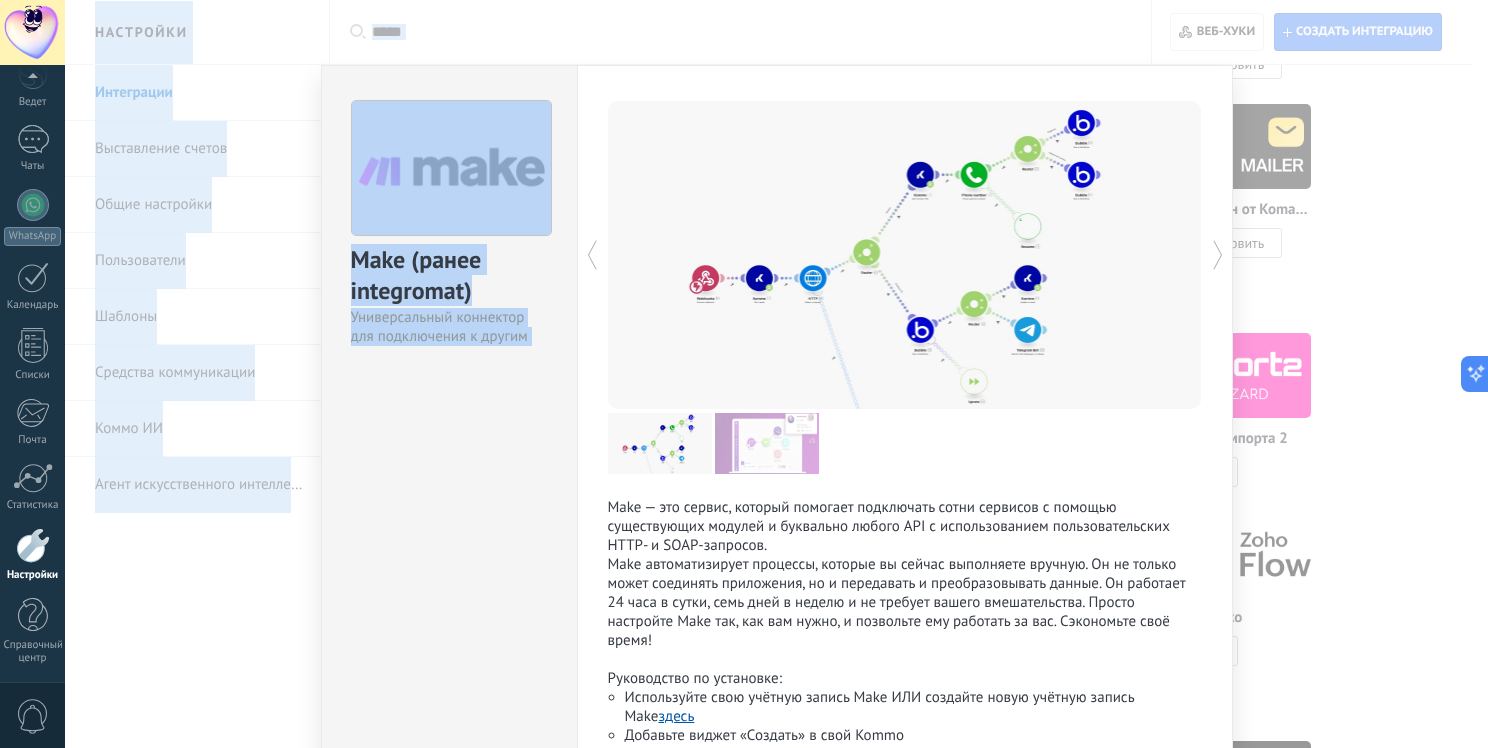 drag, startPoint x: 1347, startPoint y: 208, endPoint x: 955, endPoint y: -58, distance: 473.7299 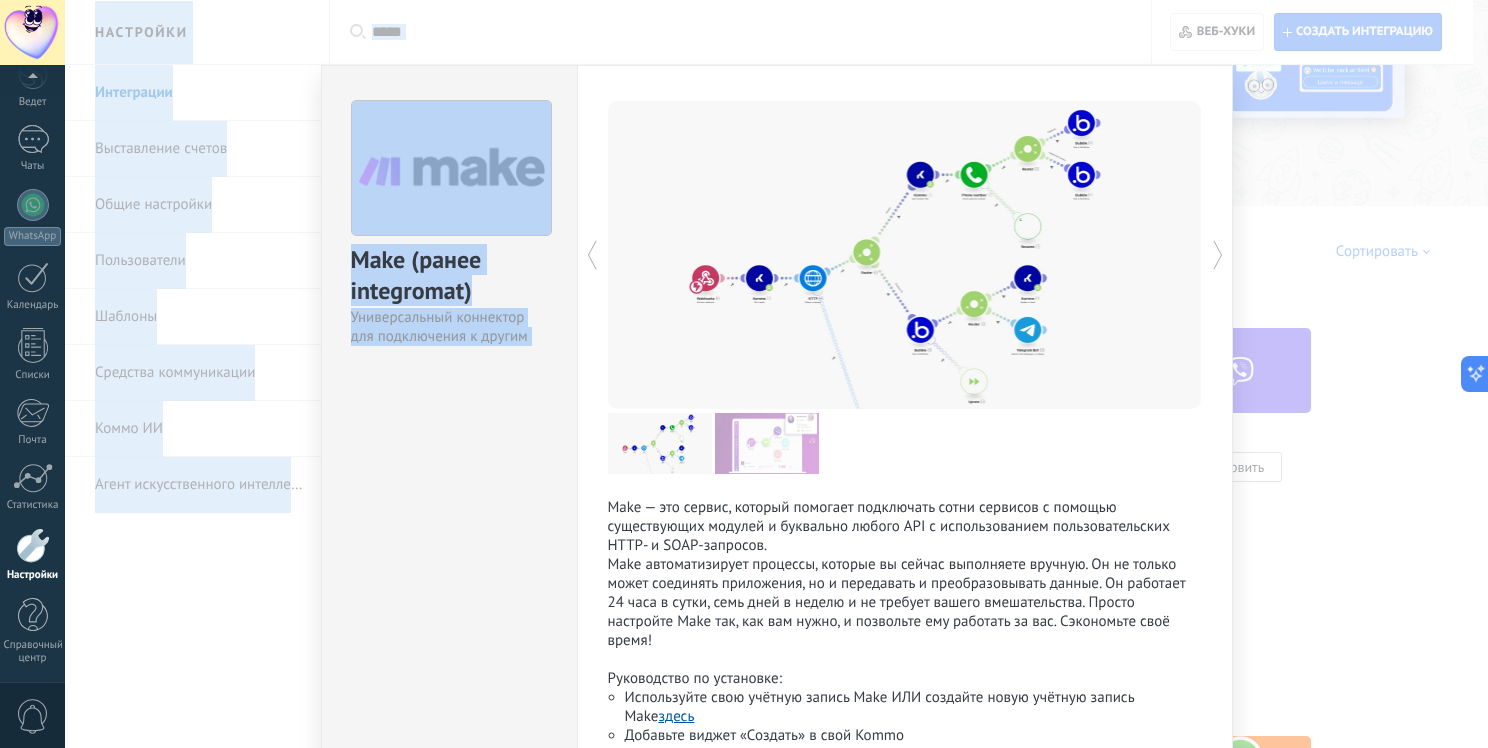 scroll, scrollTop: 0, scrollLeft: 0, axis: both 